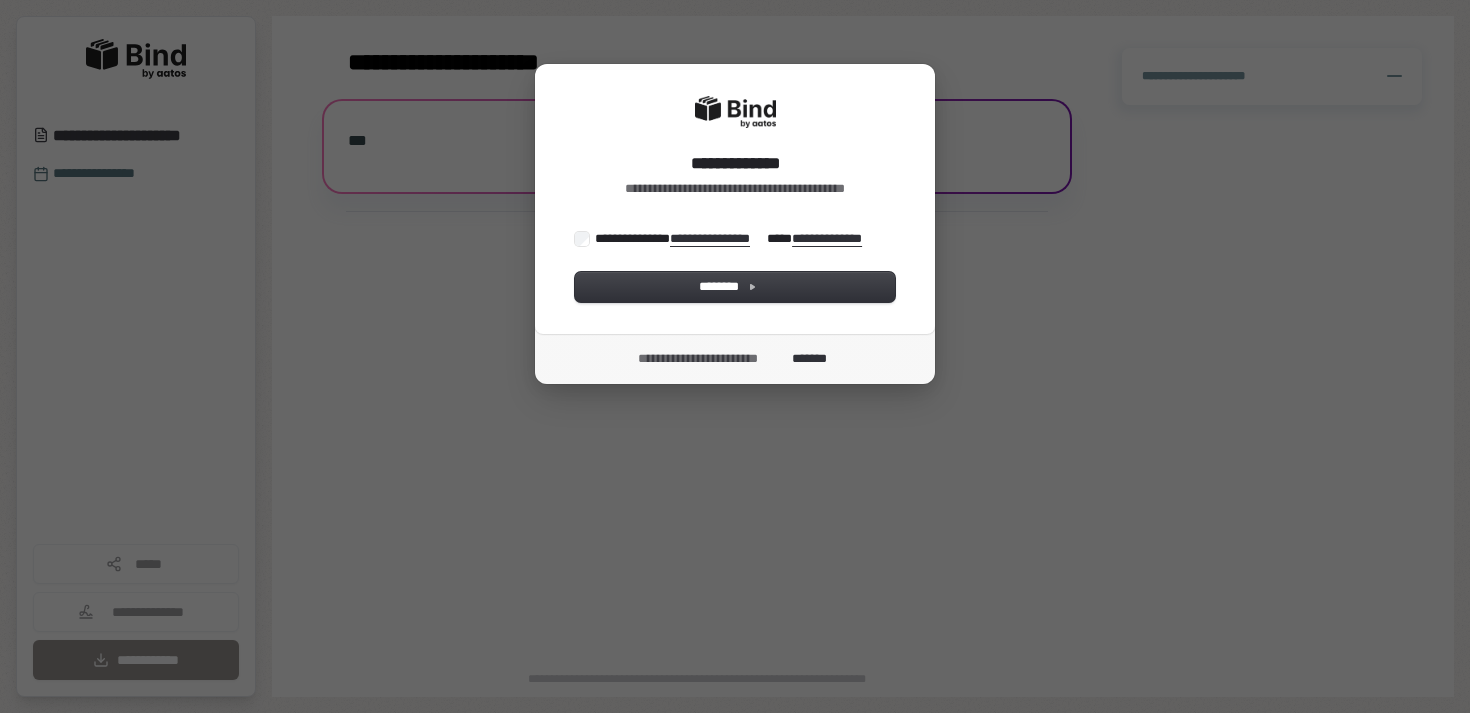 scroll, scrollTop: 0, scrollLeft: 0, axis: both 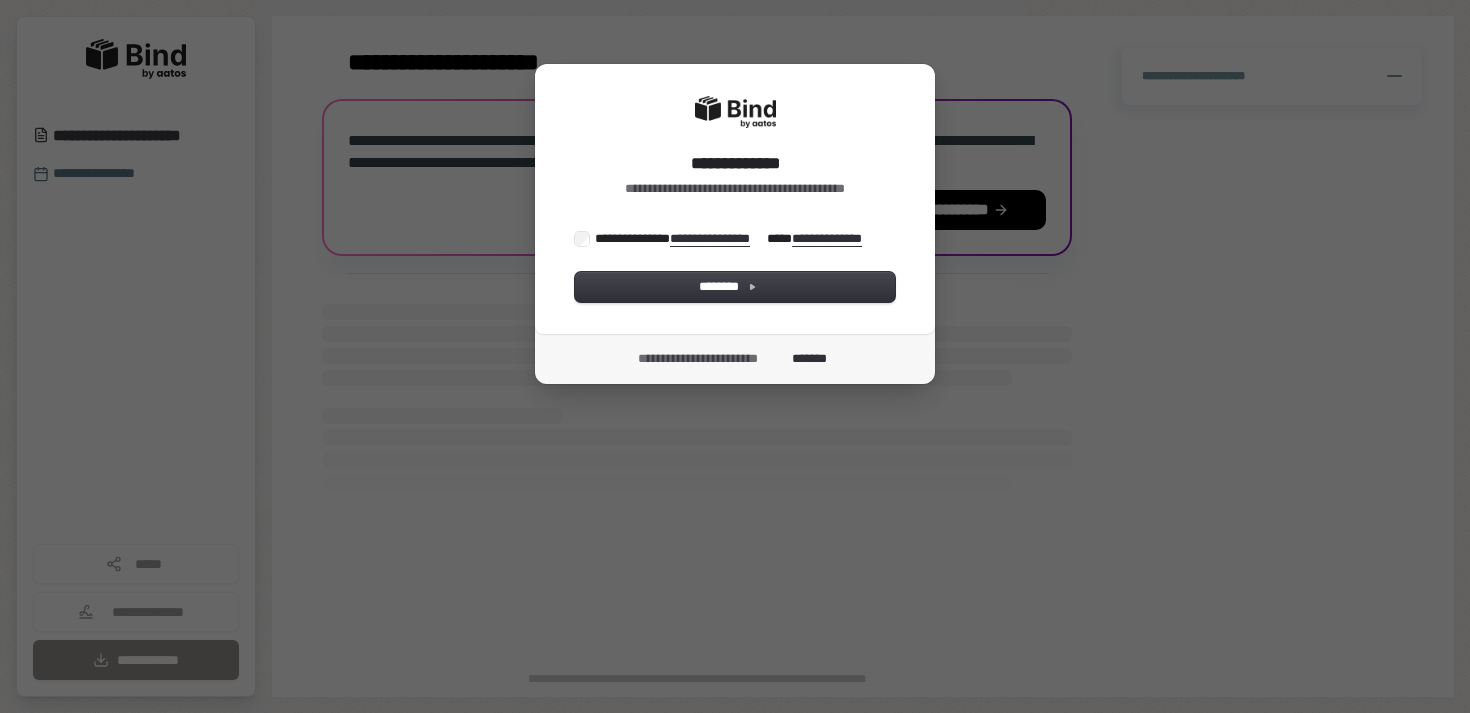 click on "**********" at bounding box center [733, 238] 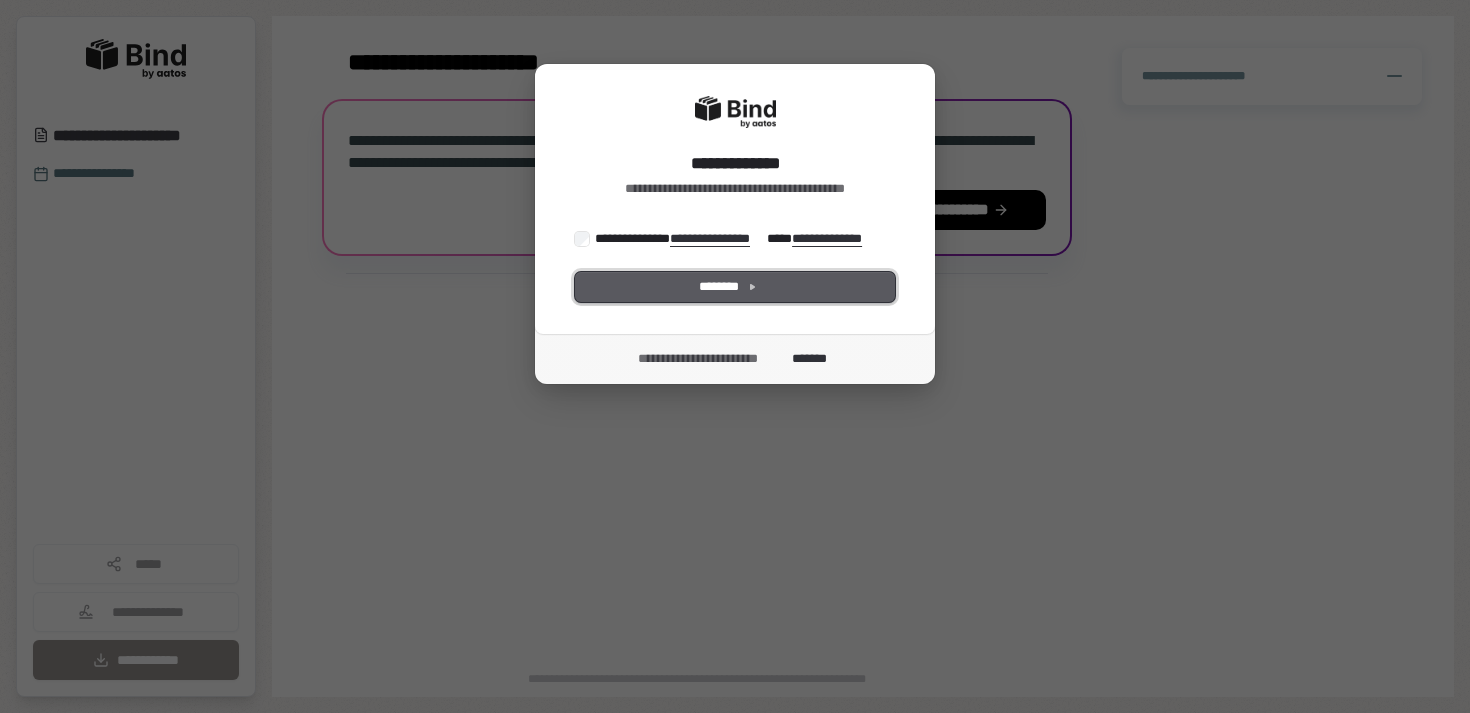 click on "********" at bounding box center (735, 287) 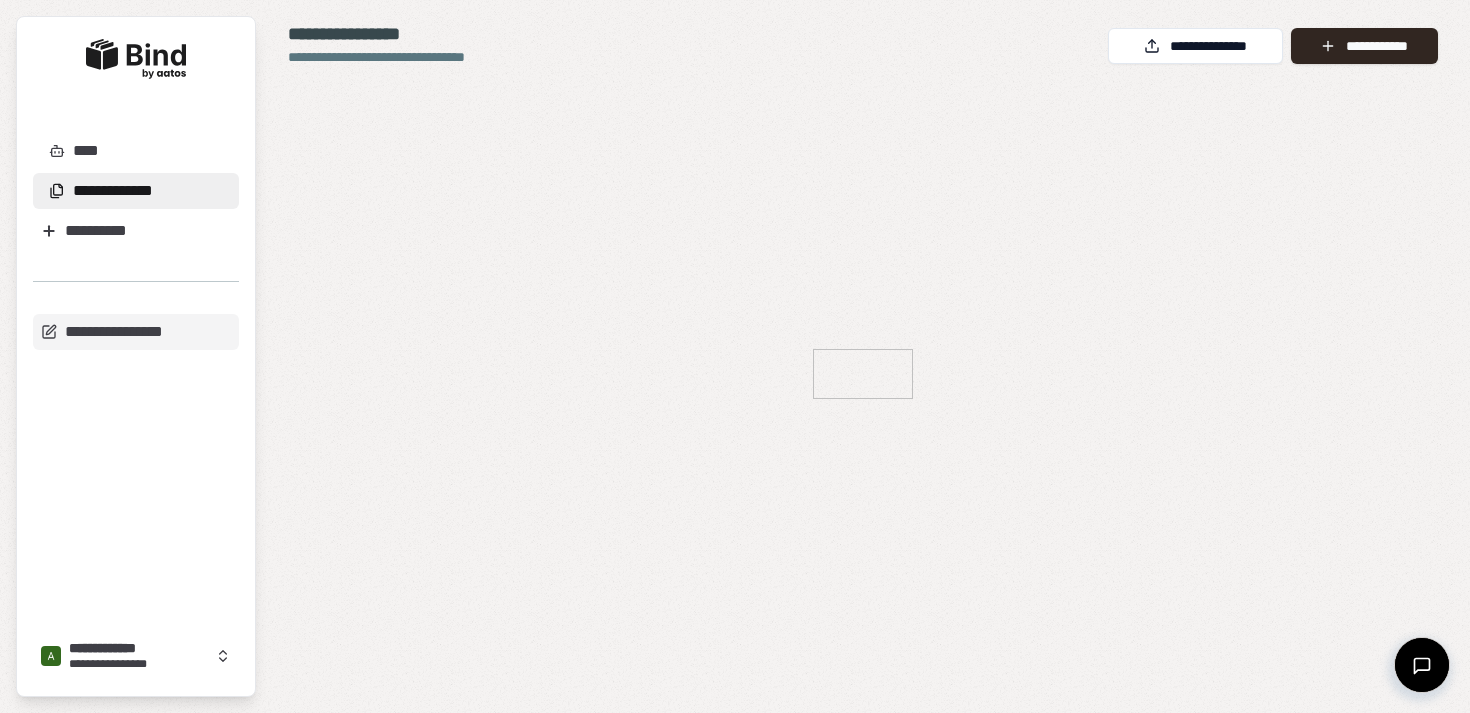 scroll, scrollTop: 0, scrollLeft: 0, axis: both 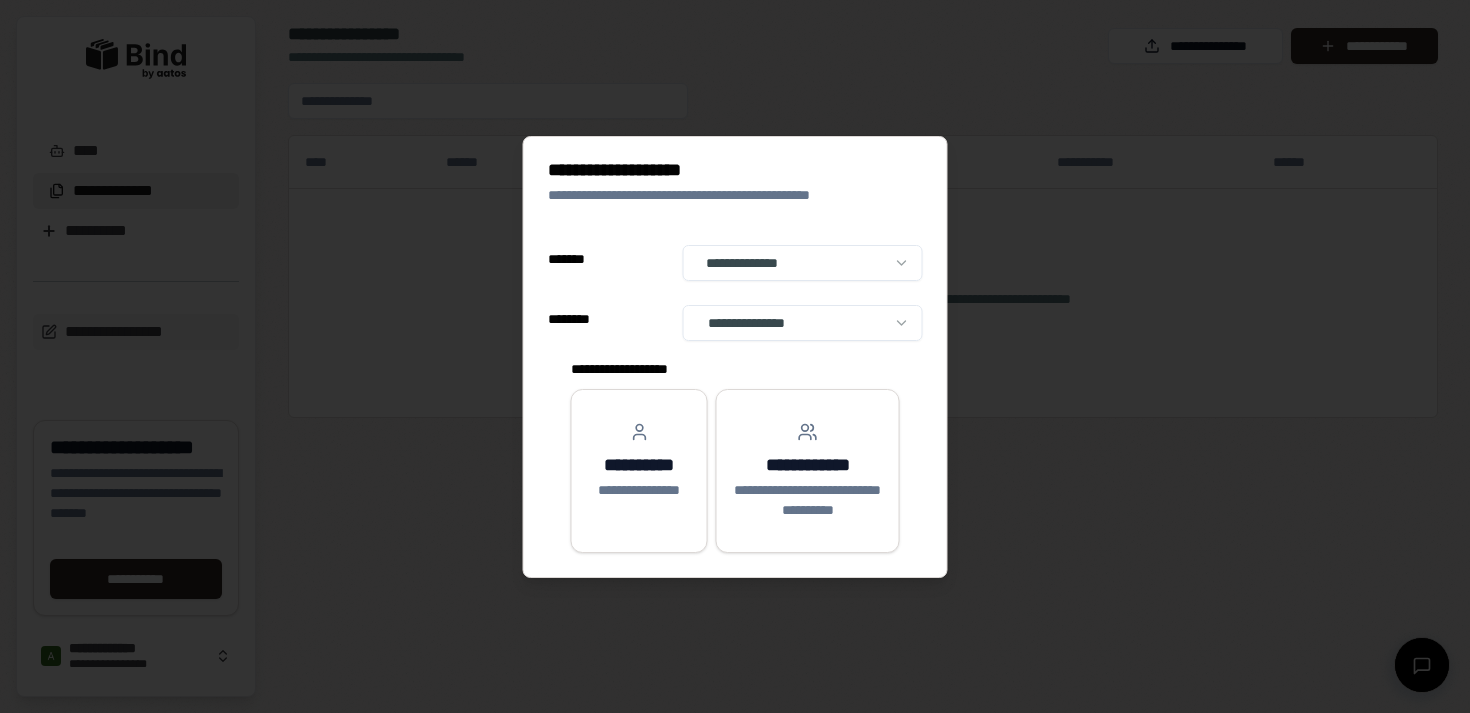 select on "**" 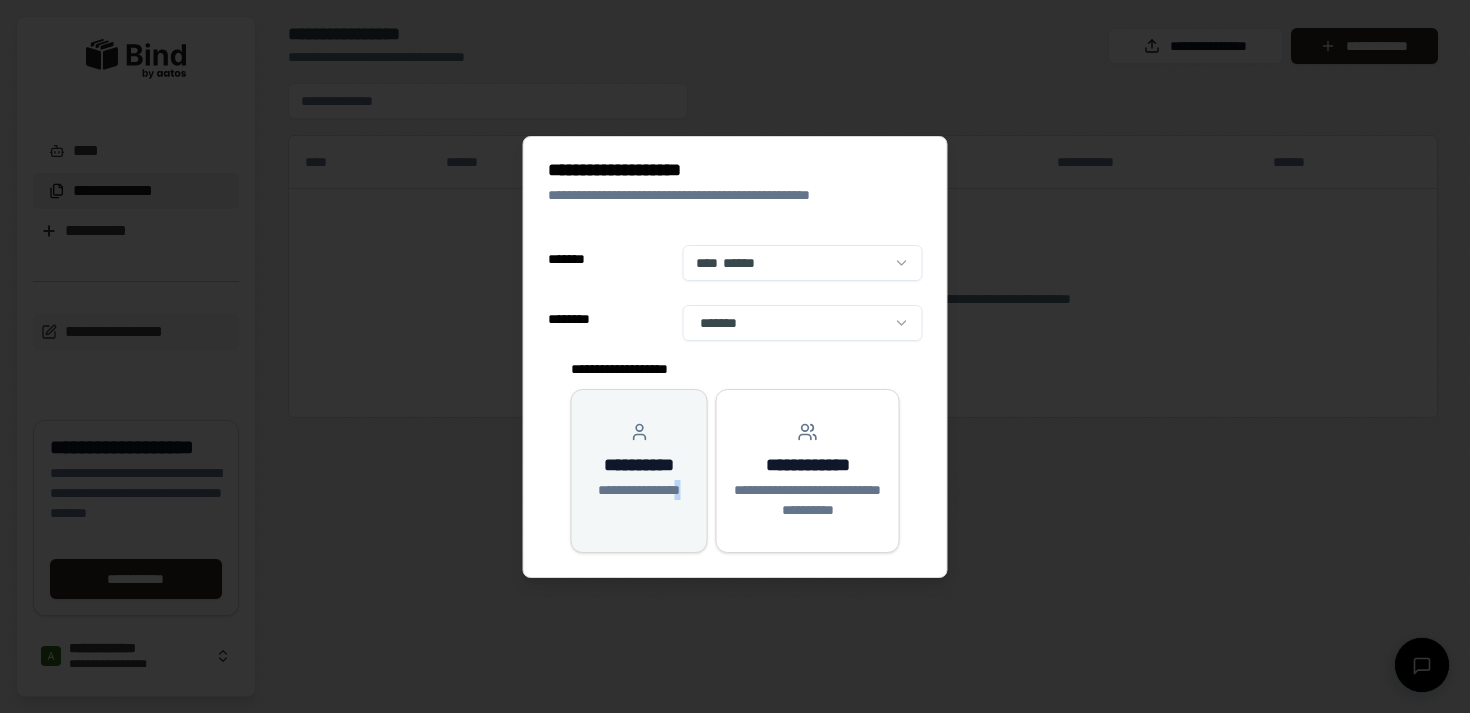 click on "**********" at bounding box center (639, 461) 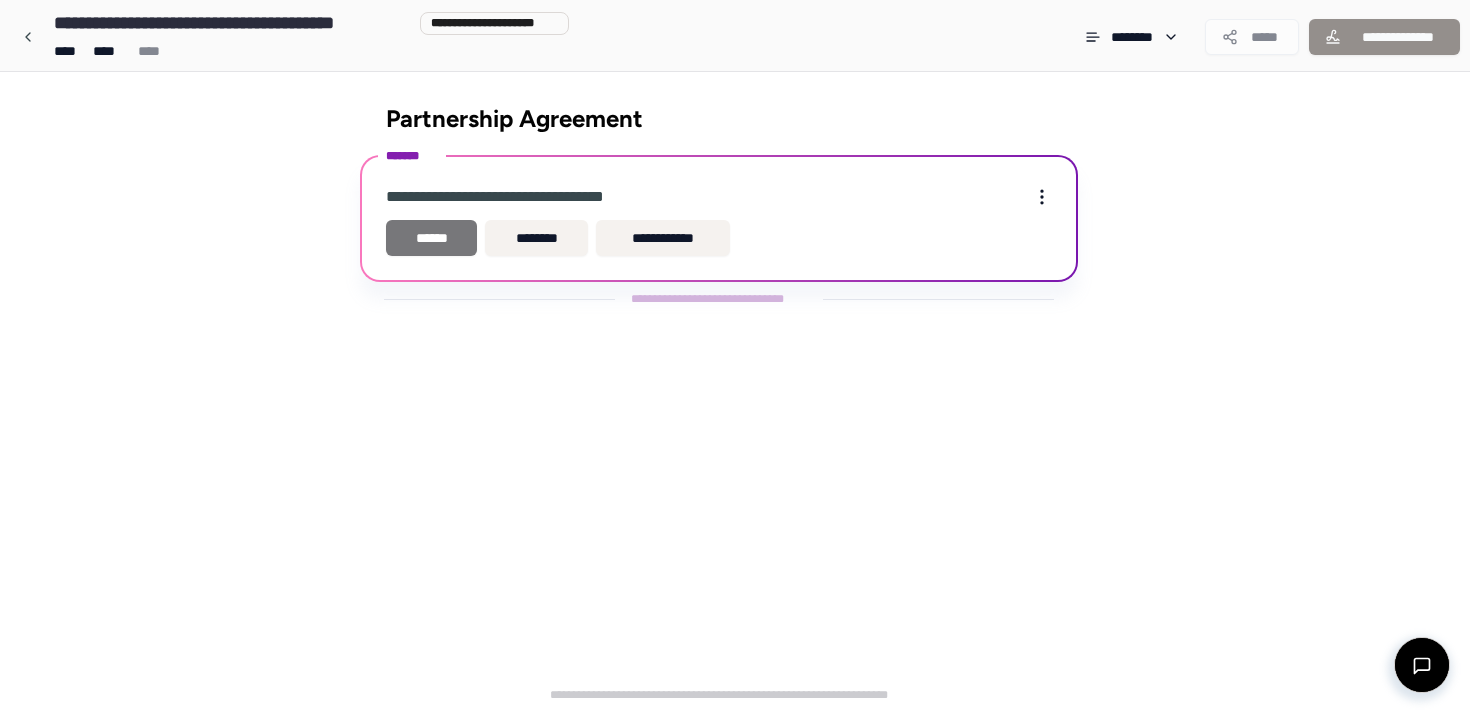 click on "******" at bounding box center (431, 238) 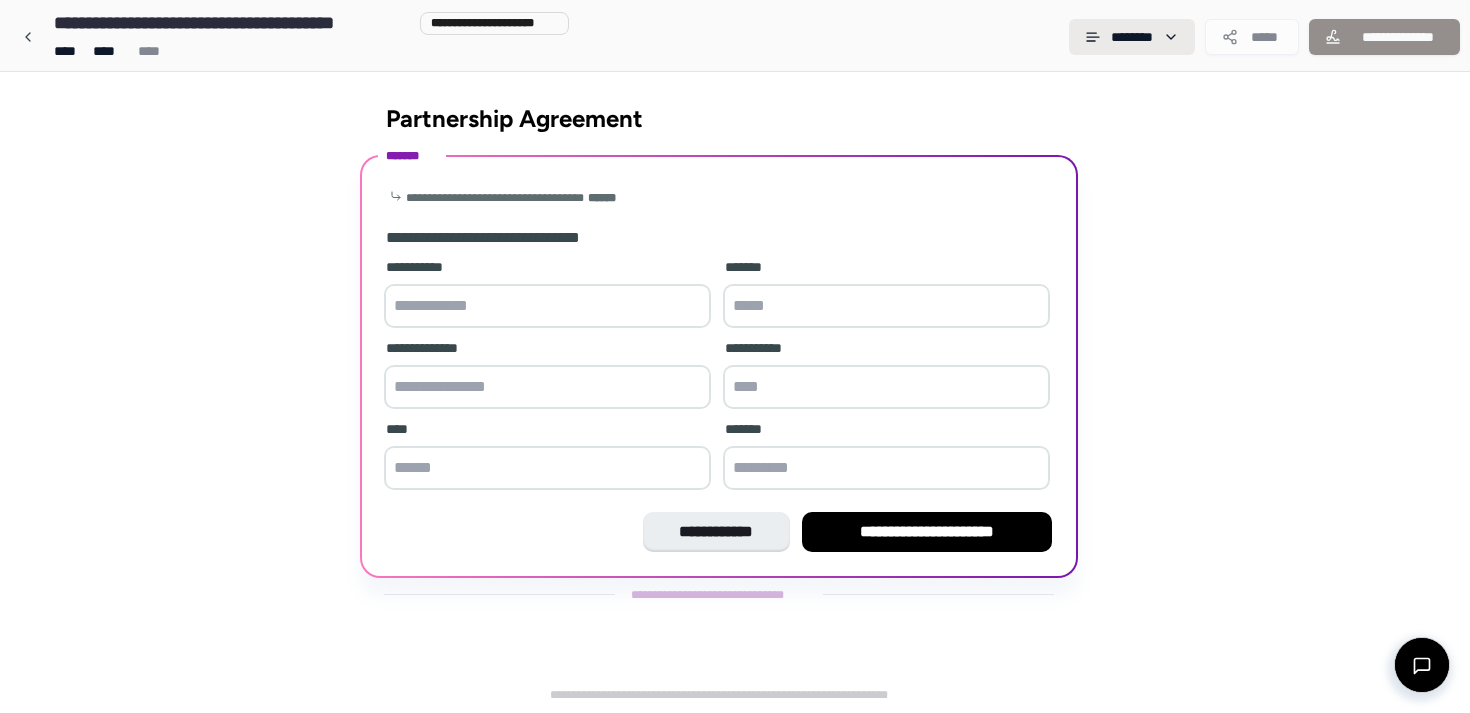 click on "**********" at bounding box center [735, 356] 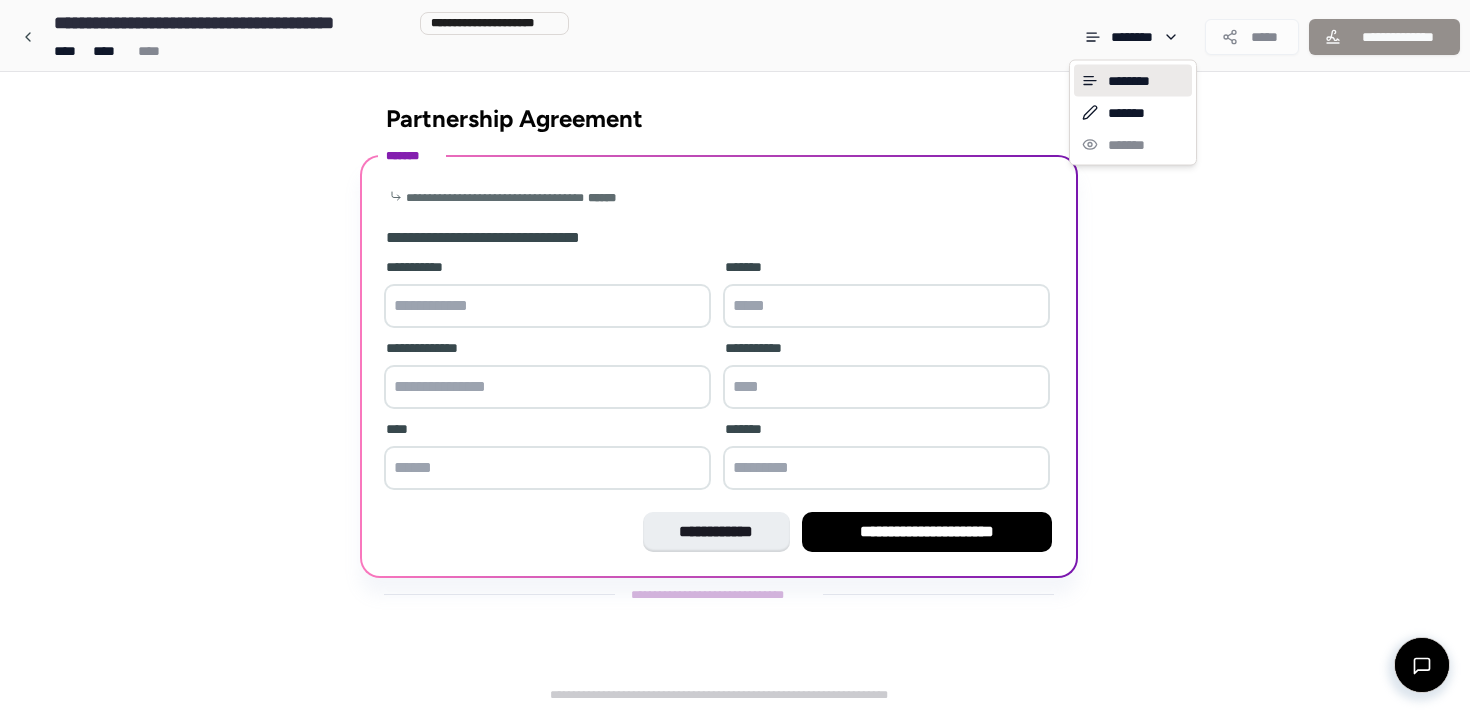 click on "**********" at bounding box center [735, 356] 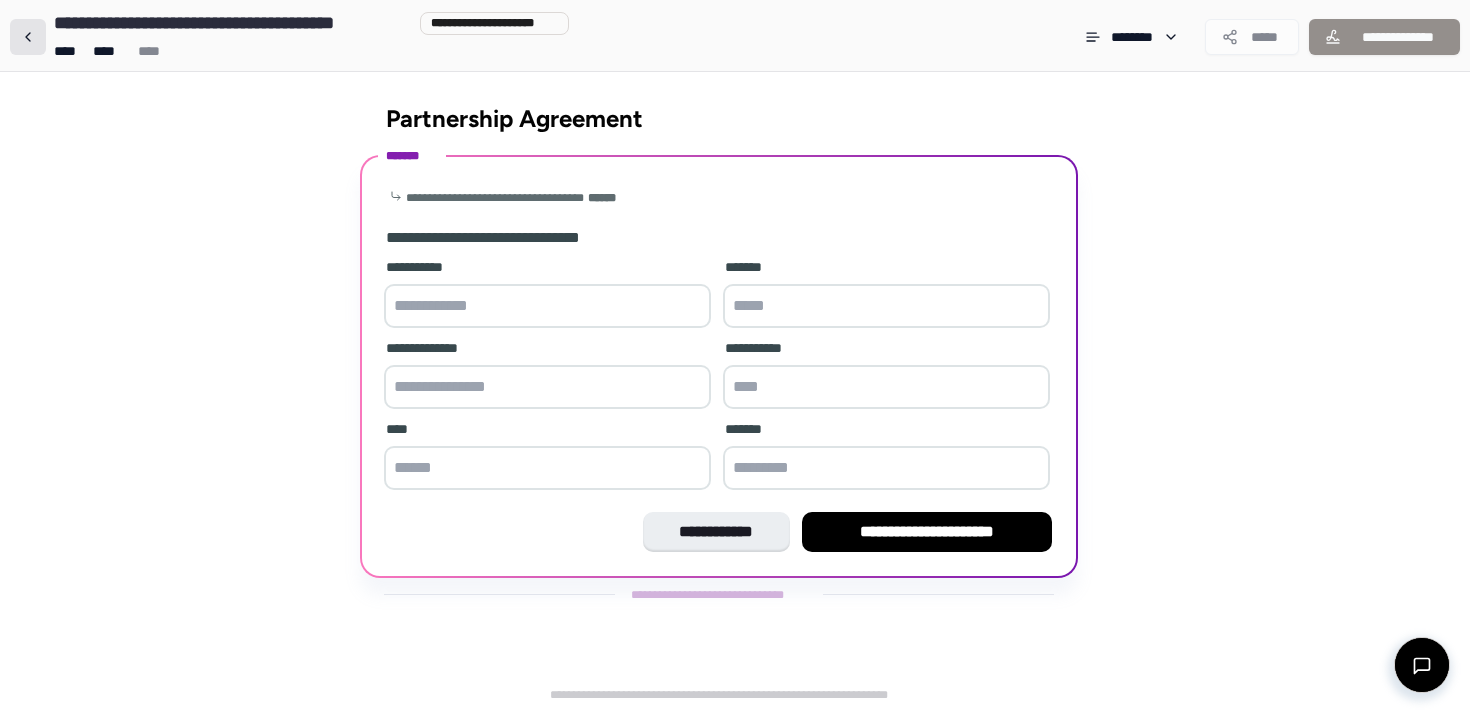 click at bounding box center (28, 37) 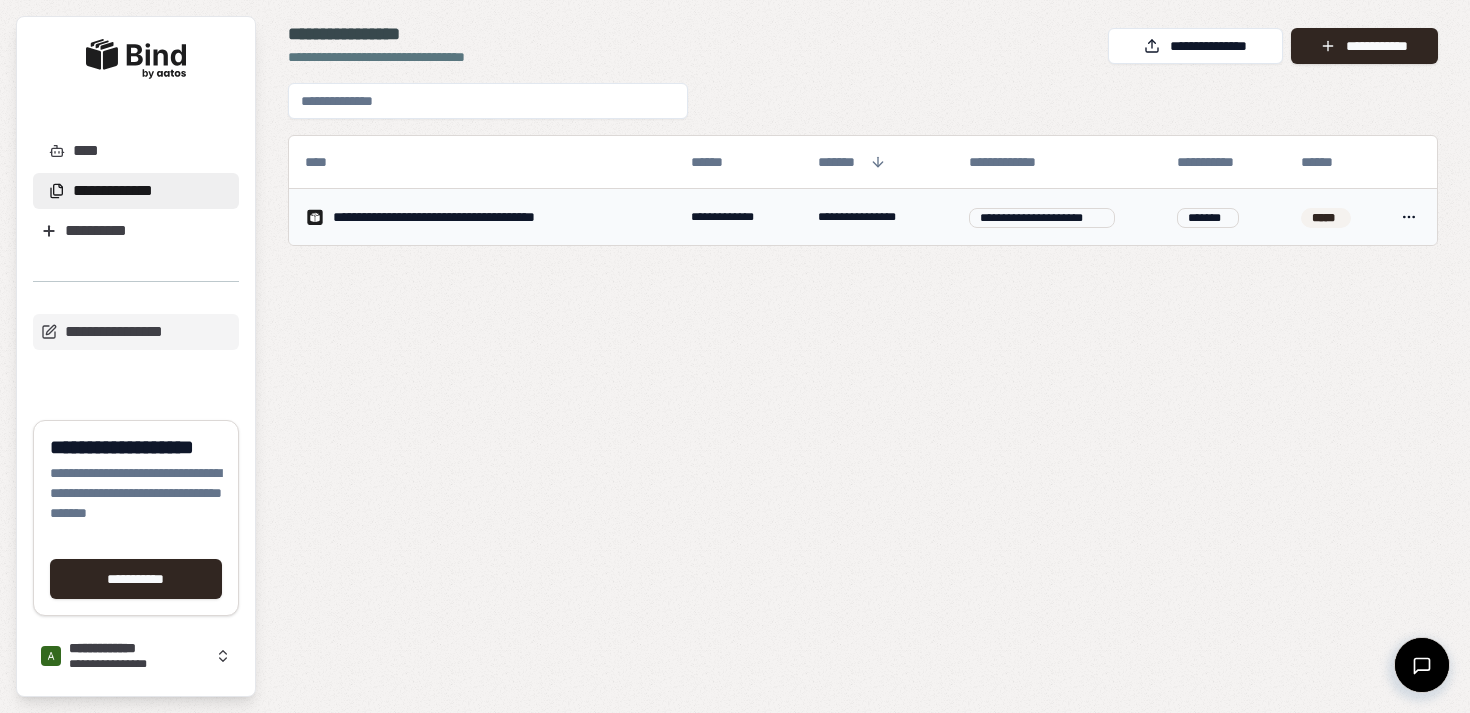 click on "**********" at bounding box center [735, 356] 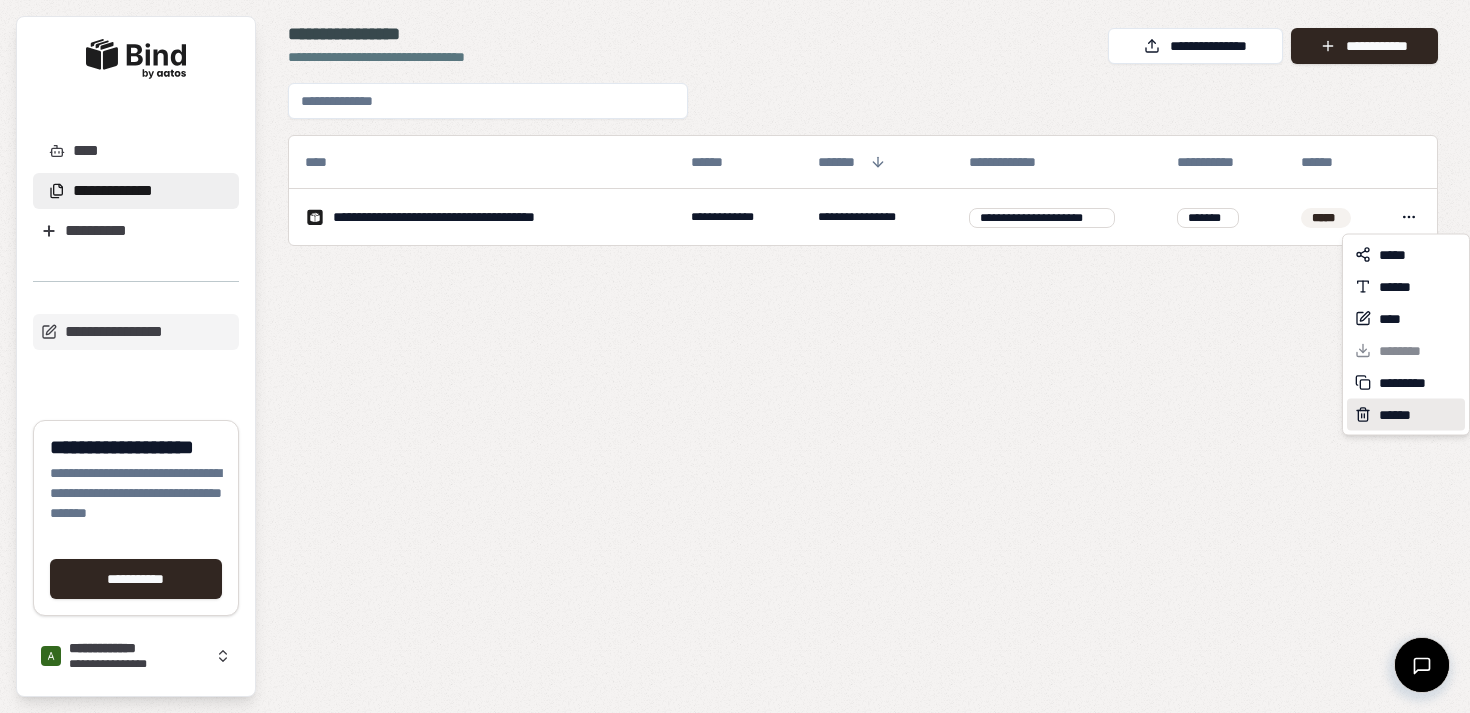 click on "******" at bounding box center (1399, 415) 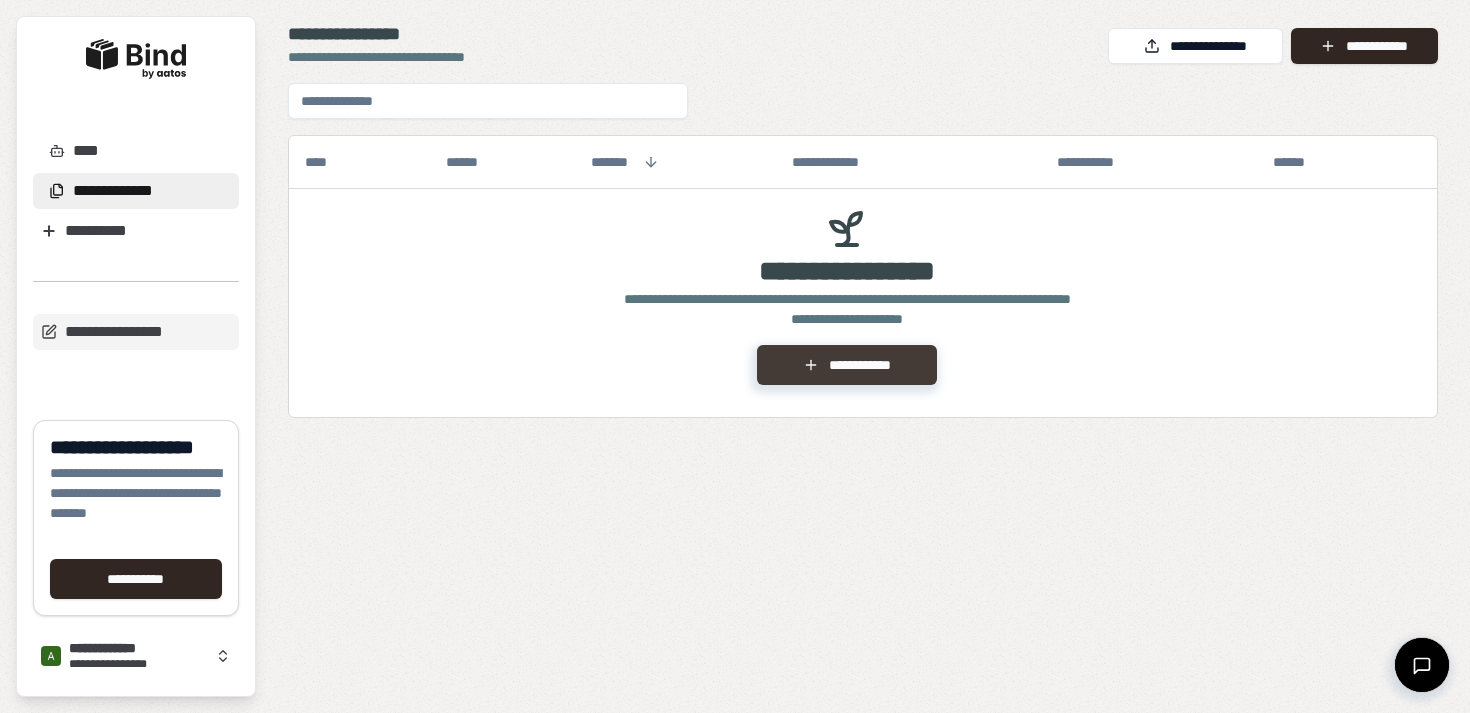 click on "**********" at bounding box center (846, 365) 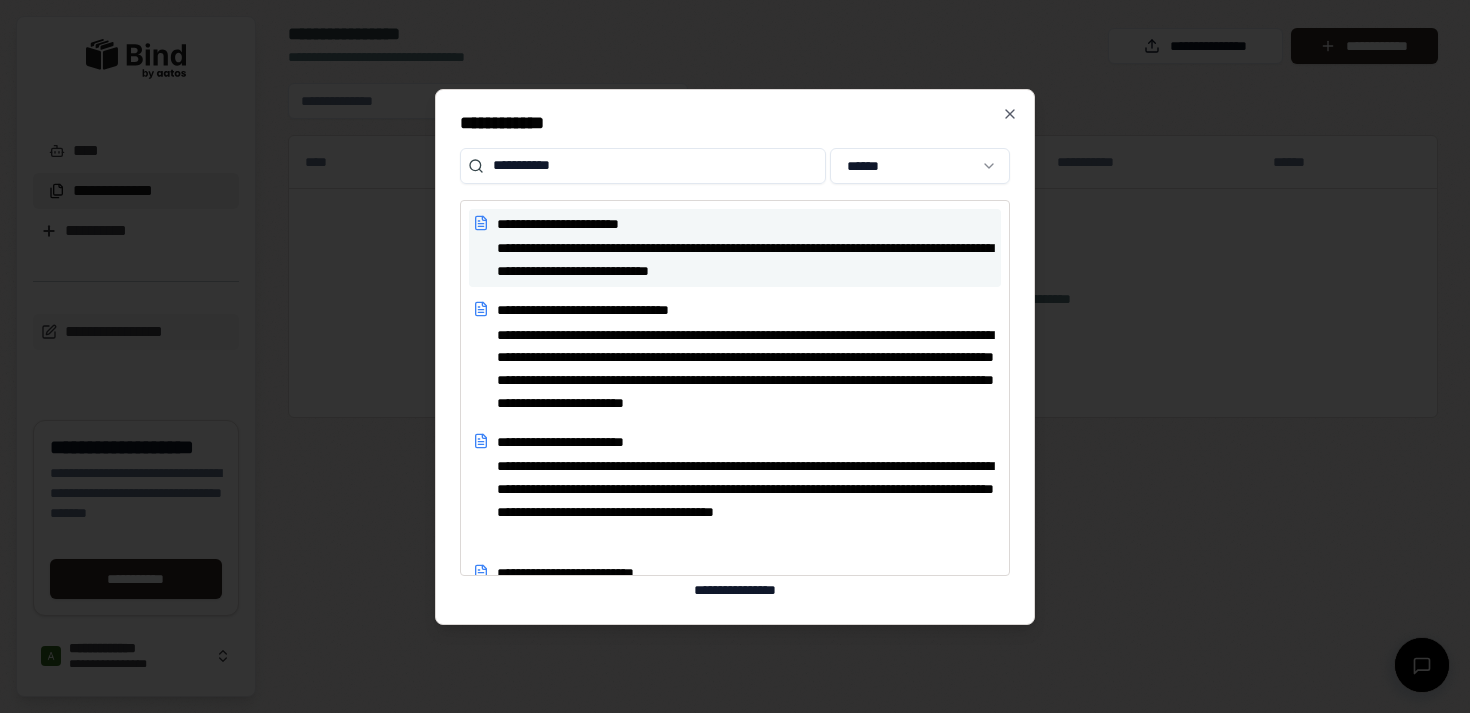 type on "**********" 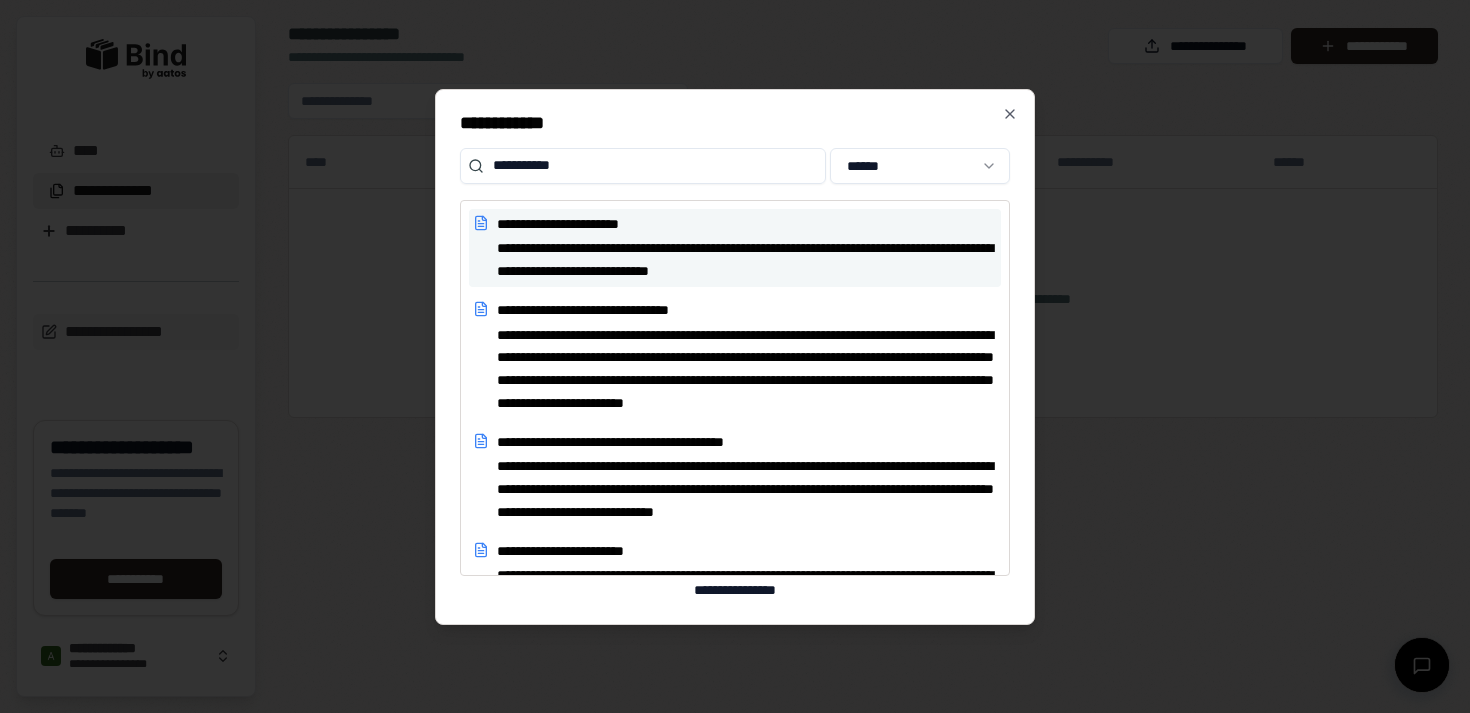 click on "**********" at bounding box center [747, 260] 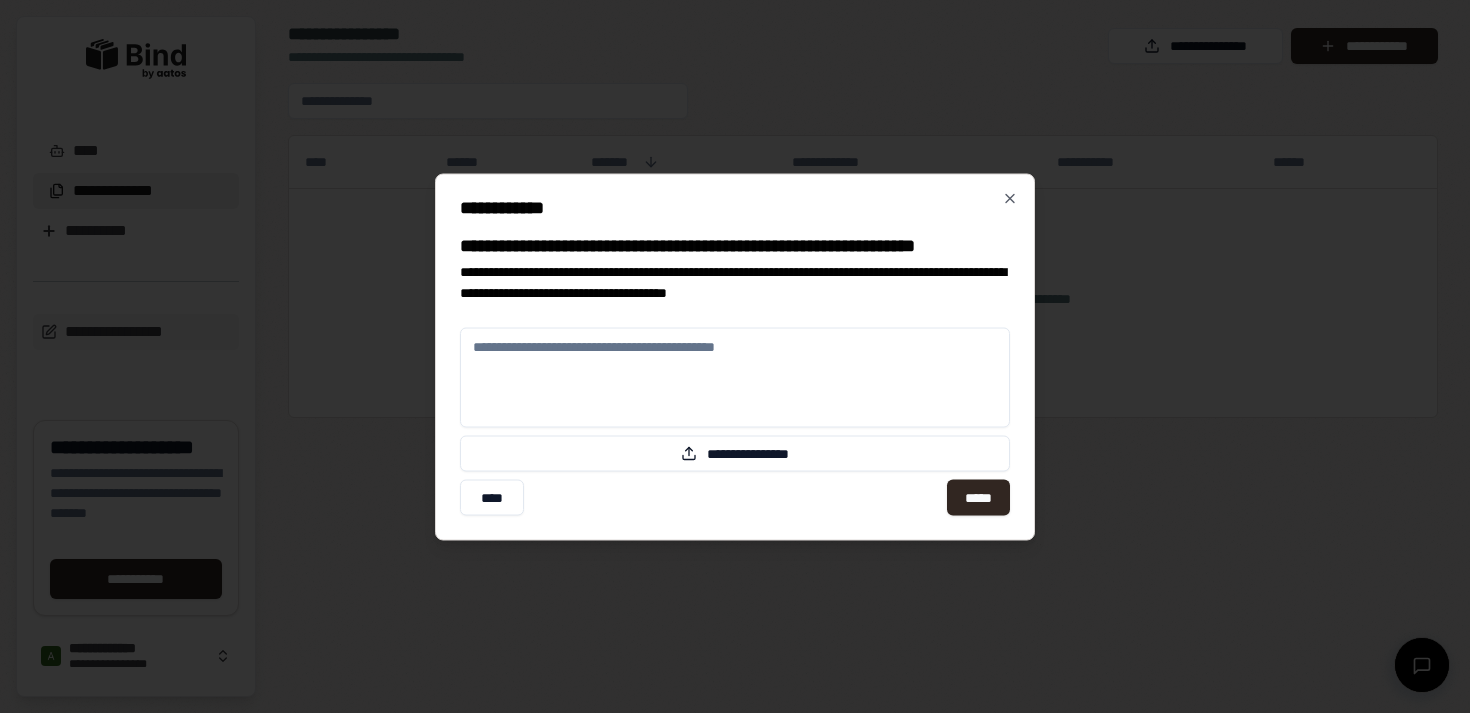 click at bounding box center (735, 377) 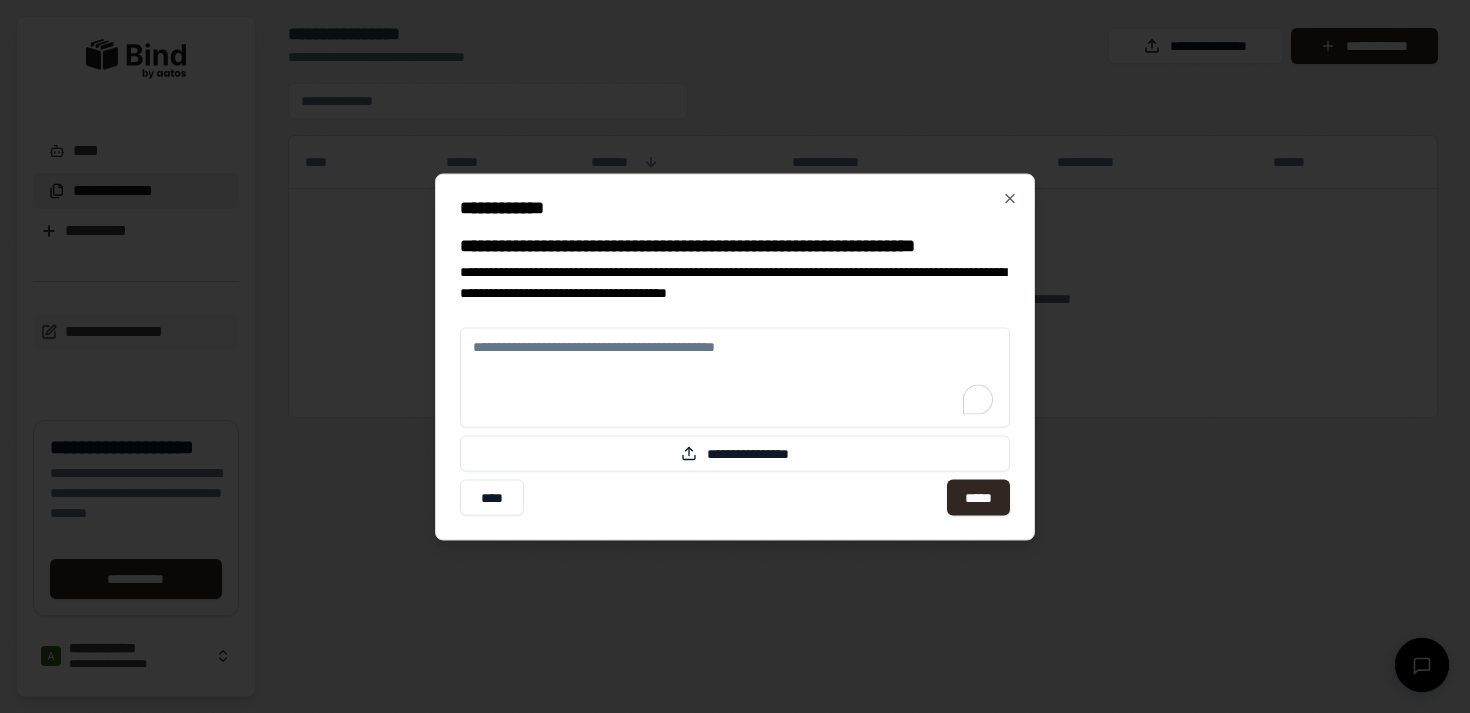 paste on "**********" 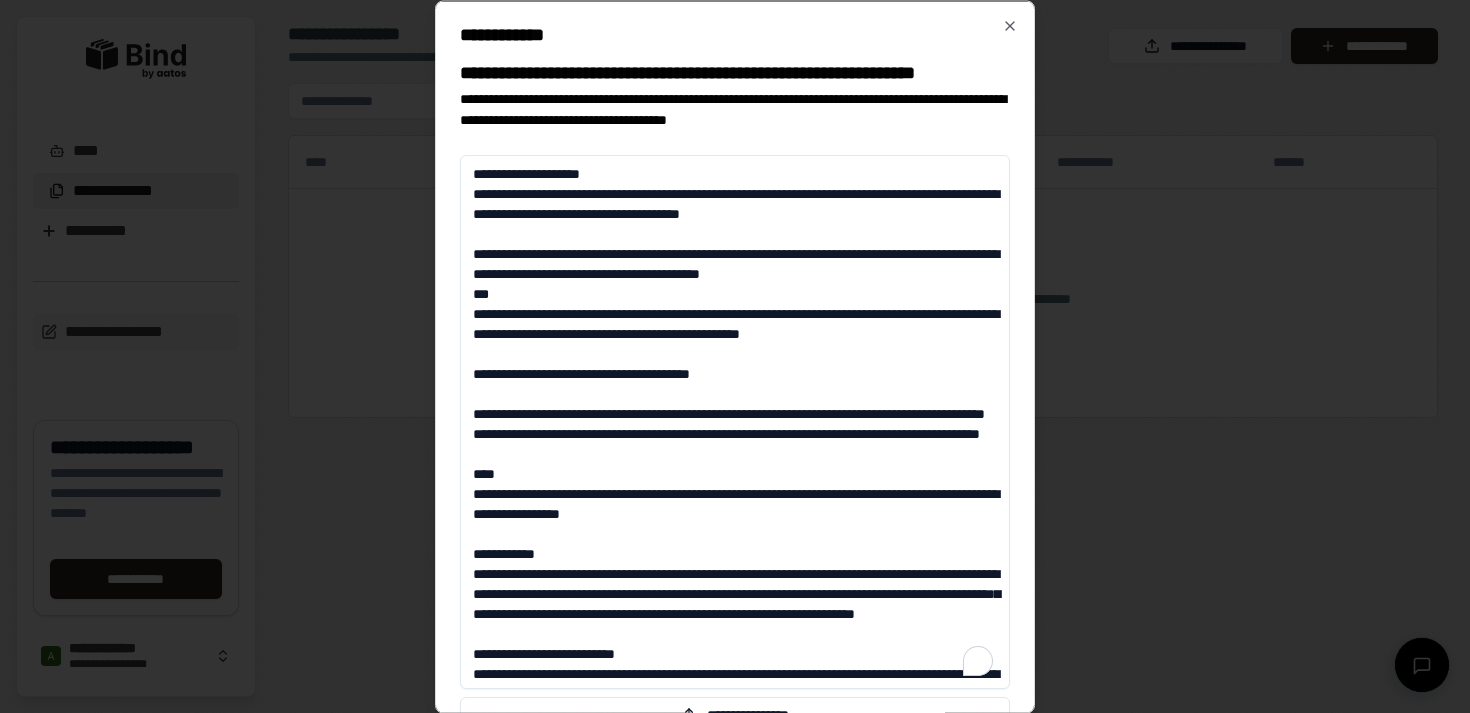 scroll, scrollTop: 1214, scrollLeft: 0, axis: vertical 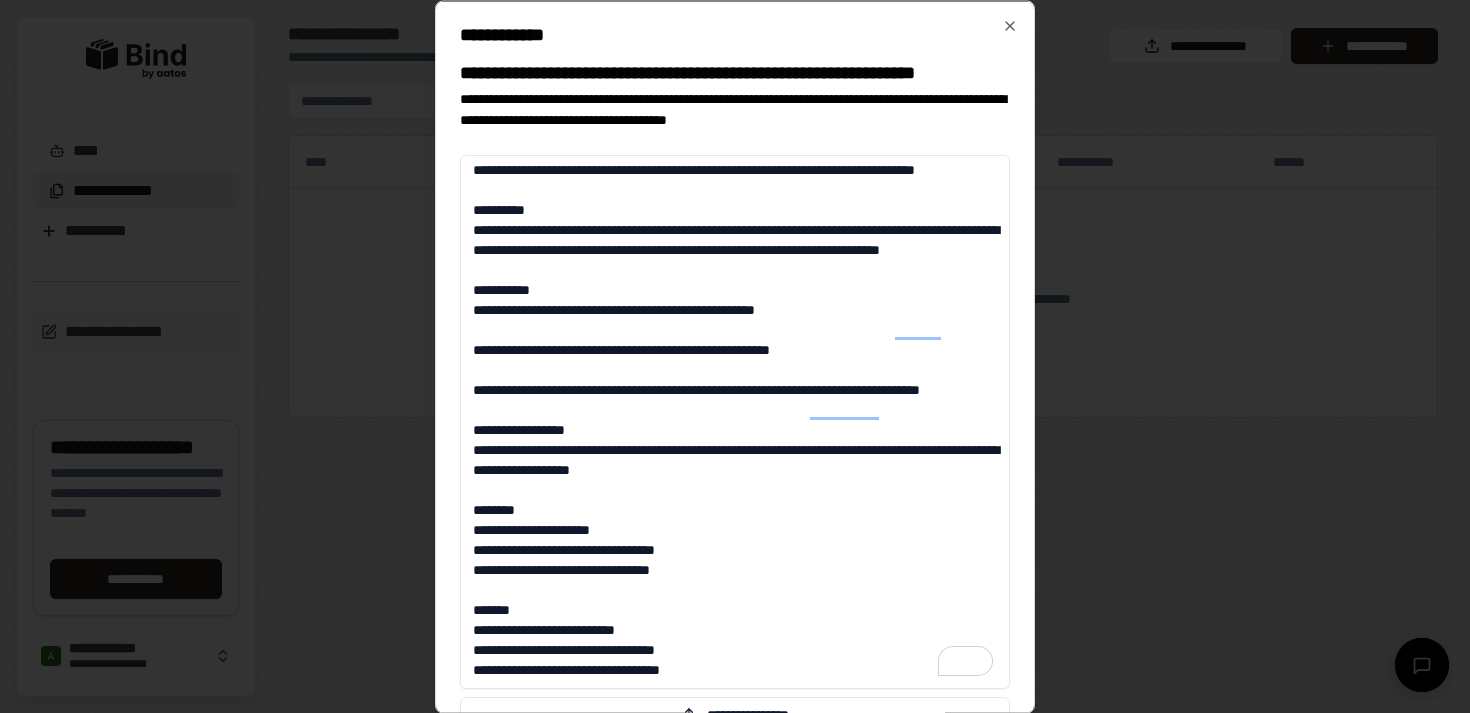 drag, startPoint x: 632, startPoint y: 488, endPoint x: 511, endPoint y: 492, distance: 121.0661 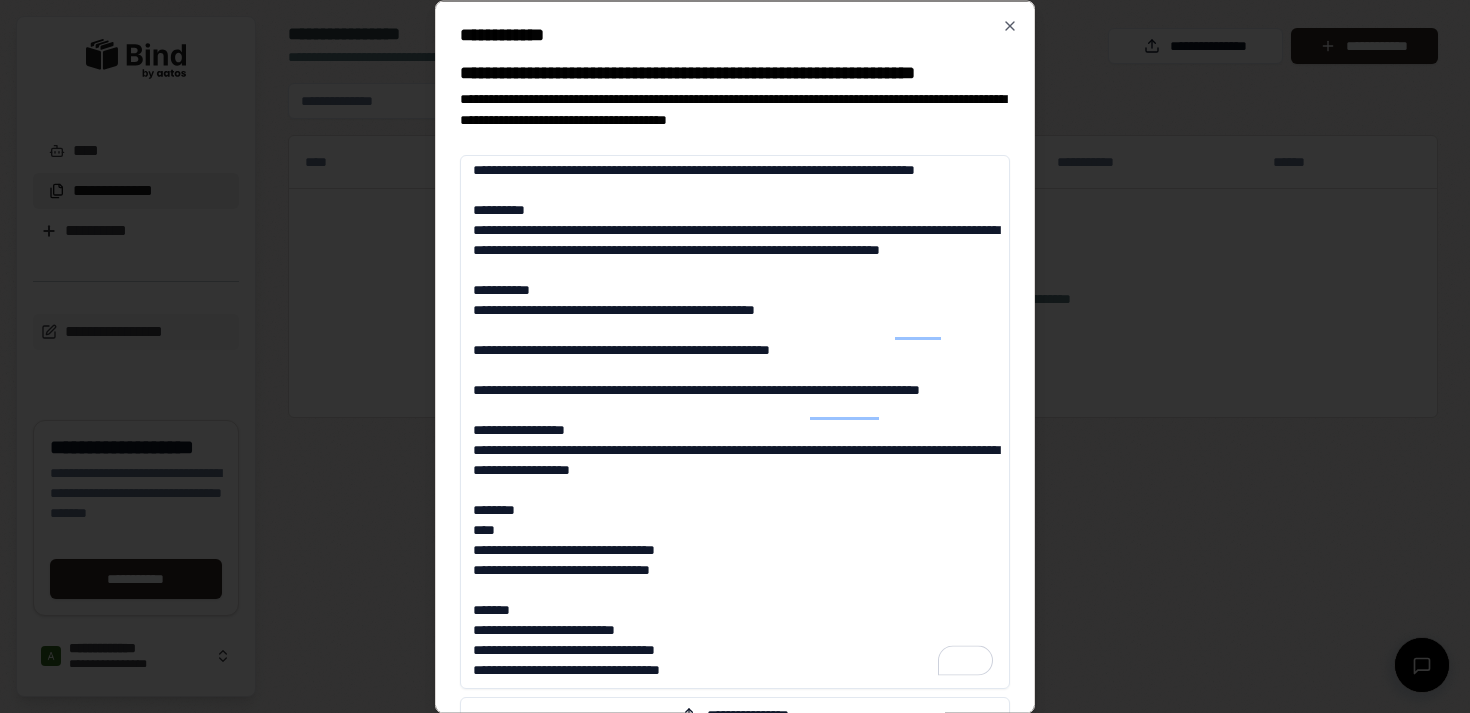 scroll, scrollTop: 1107, scrollLeft: 0, axis: vertical 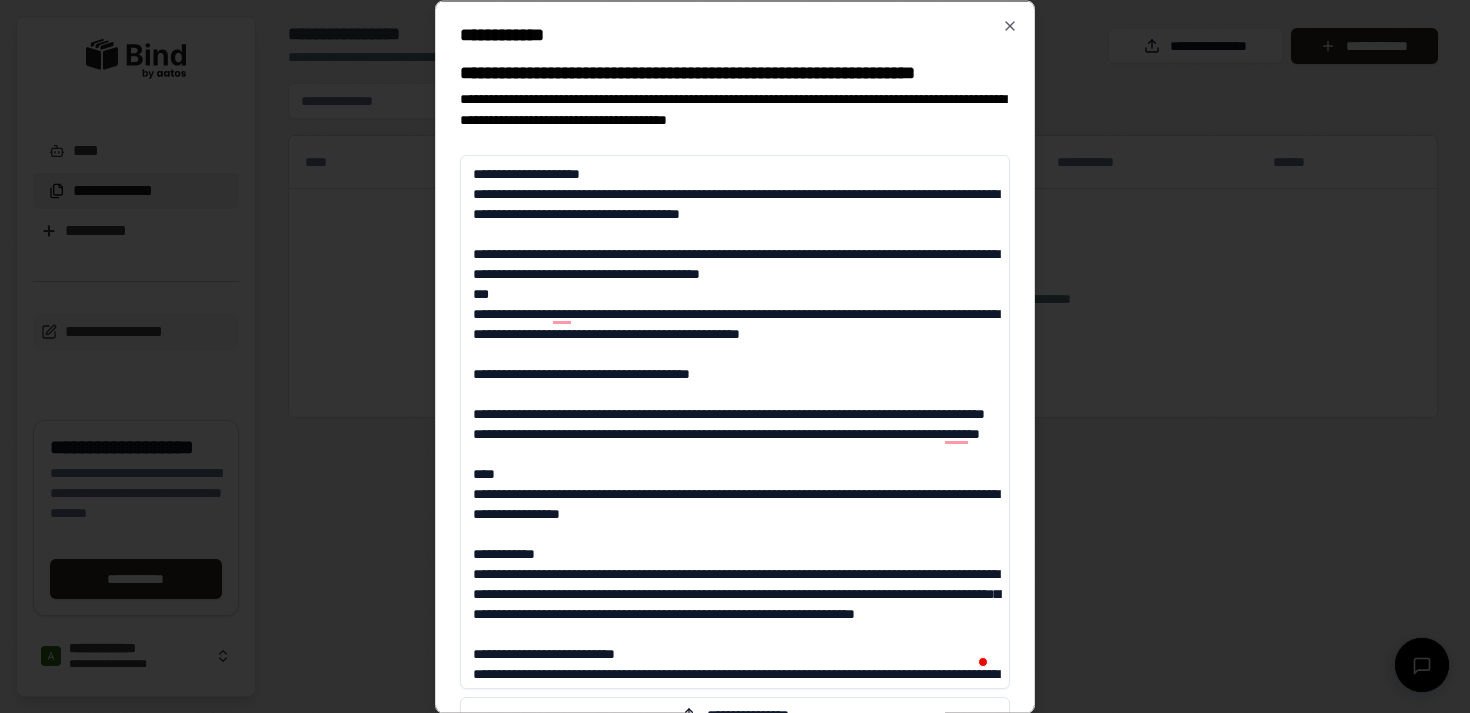 drag, startPoint x: 477, startPoint y: 254, endPoint x: 916, endPoint y: 256, distance: 439.00455 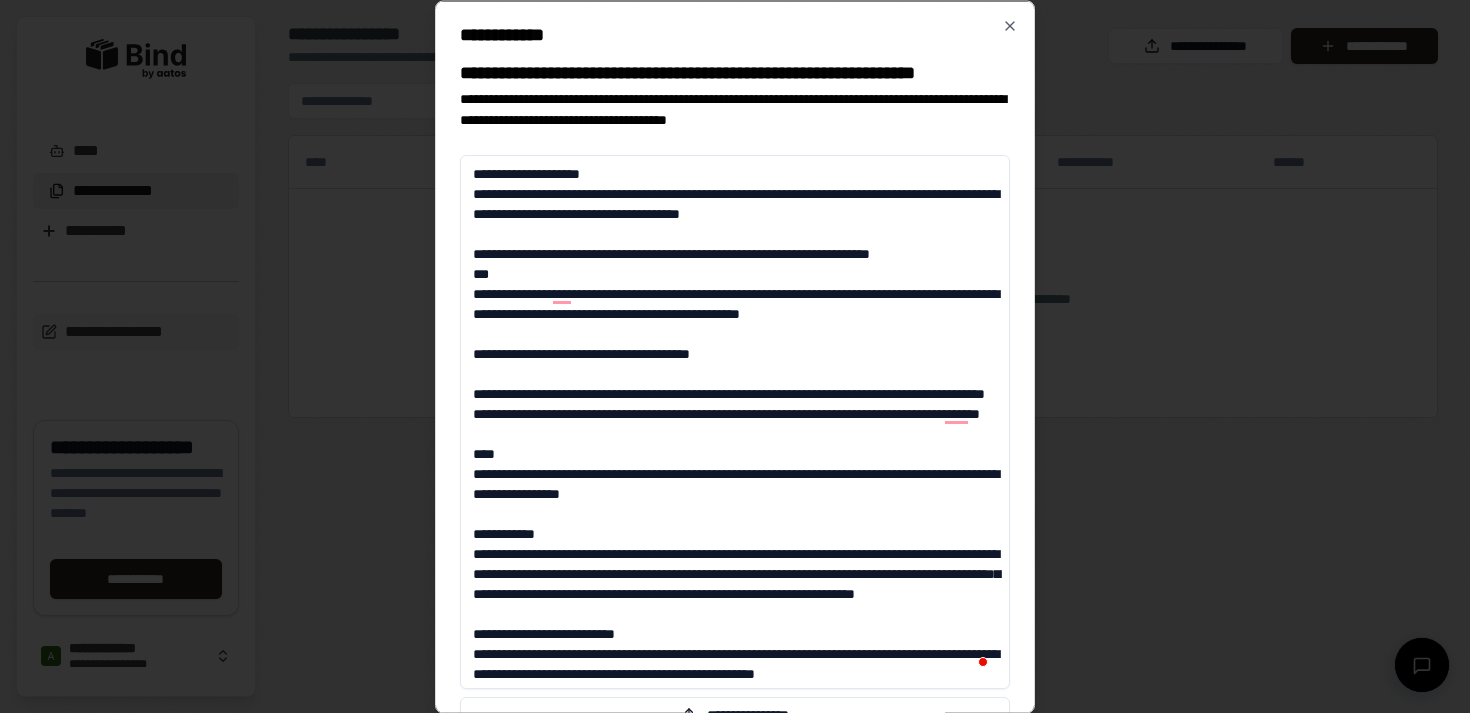 drag, startPoint x: 843, startPoint y: 254, endPoint x: 960, endPoint y: 258, distance: 117.06836 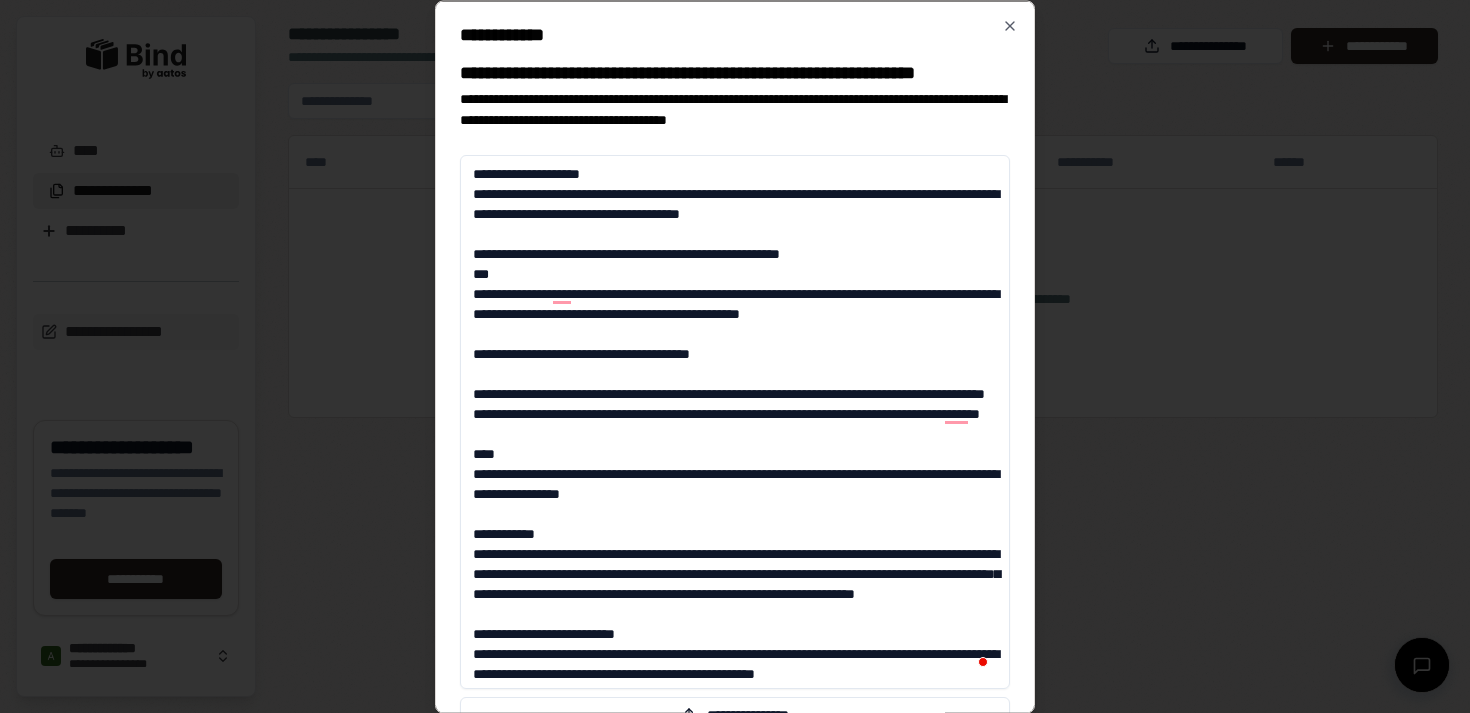 click at bounding box center [735, 421] 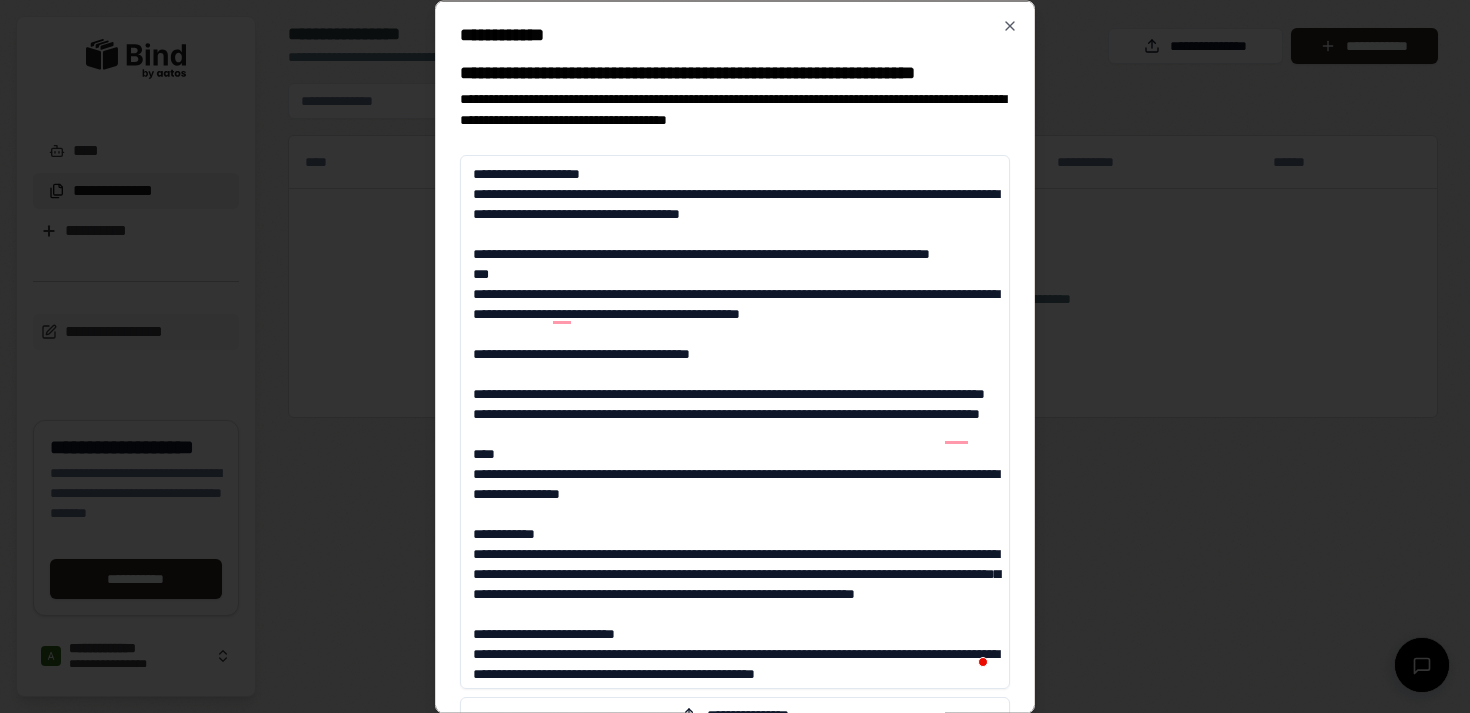 scroll, scrollTop: 169, scrollLeft: 0, axis: vertical 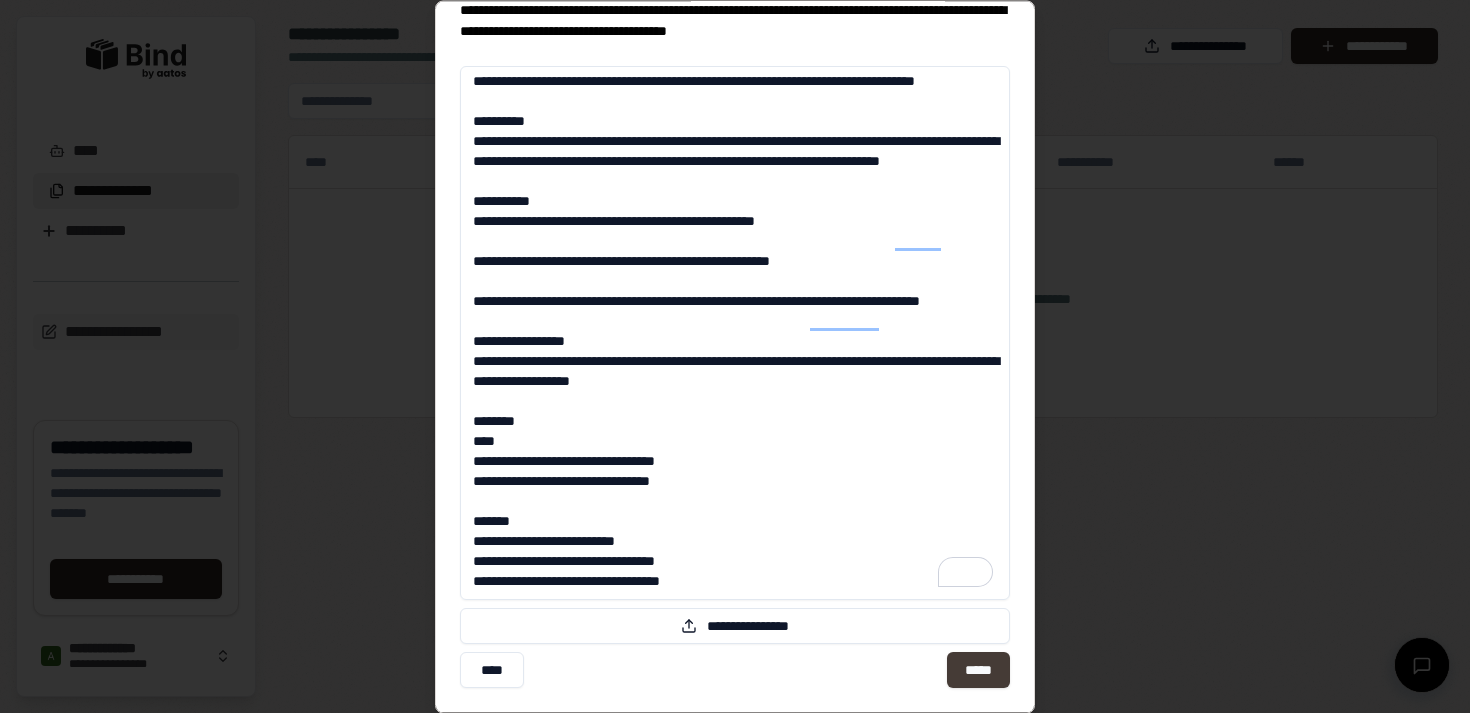 type on "**********" 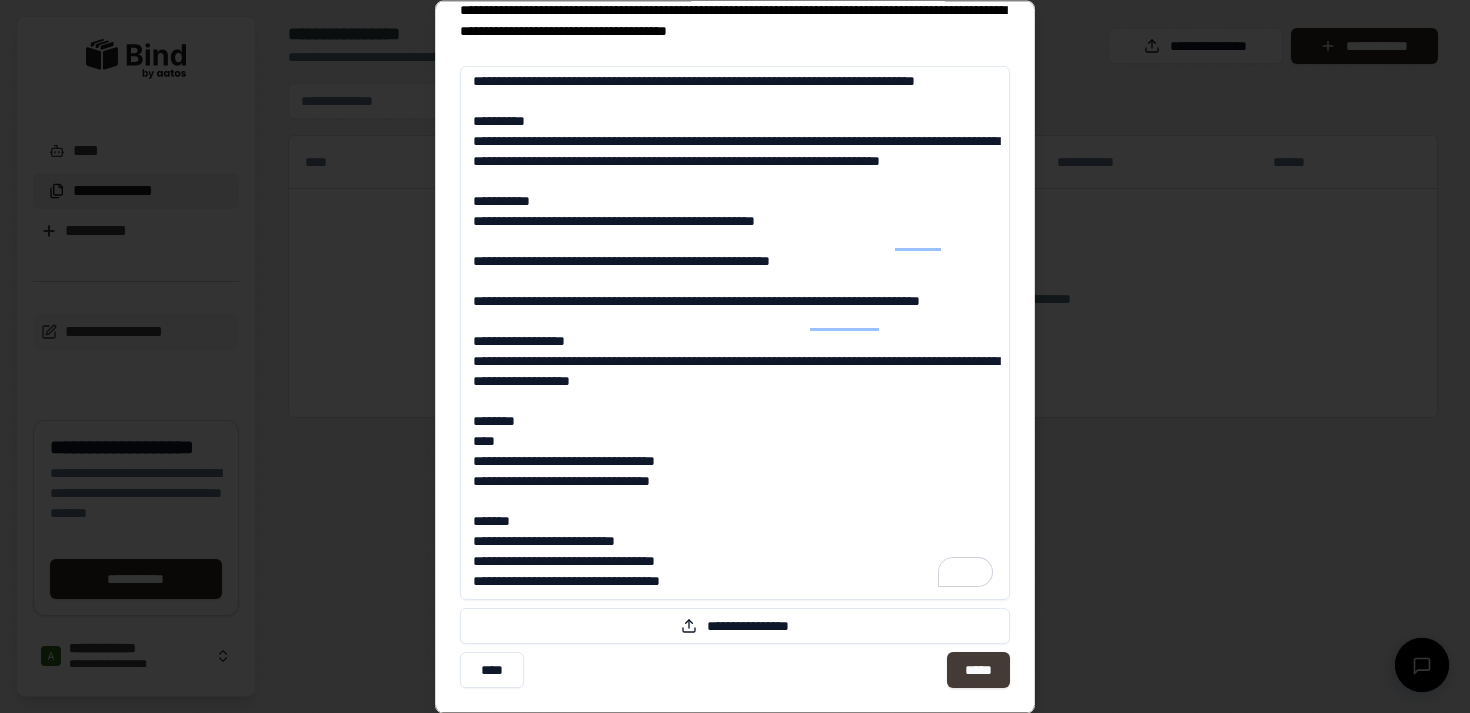 click on "*****" at bounding box center (978, 670) 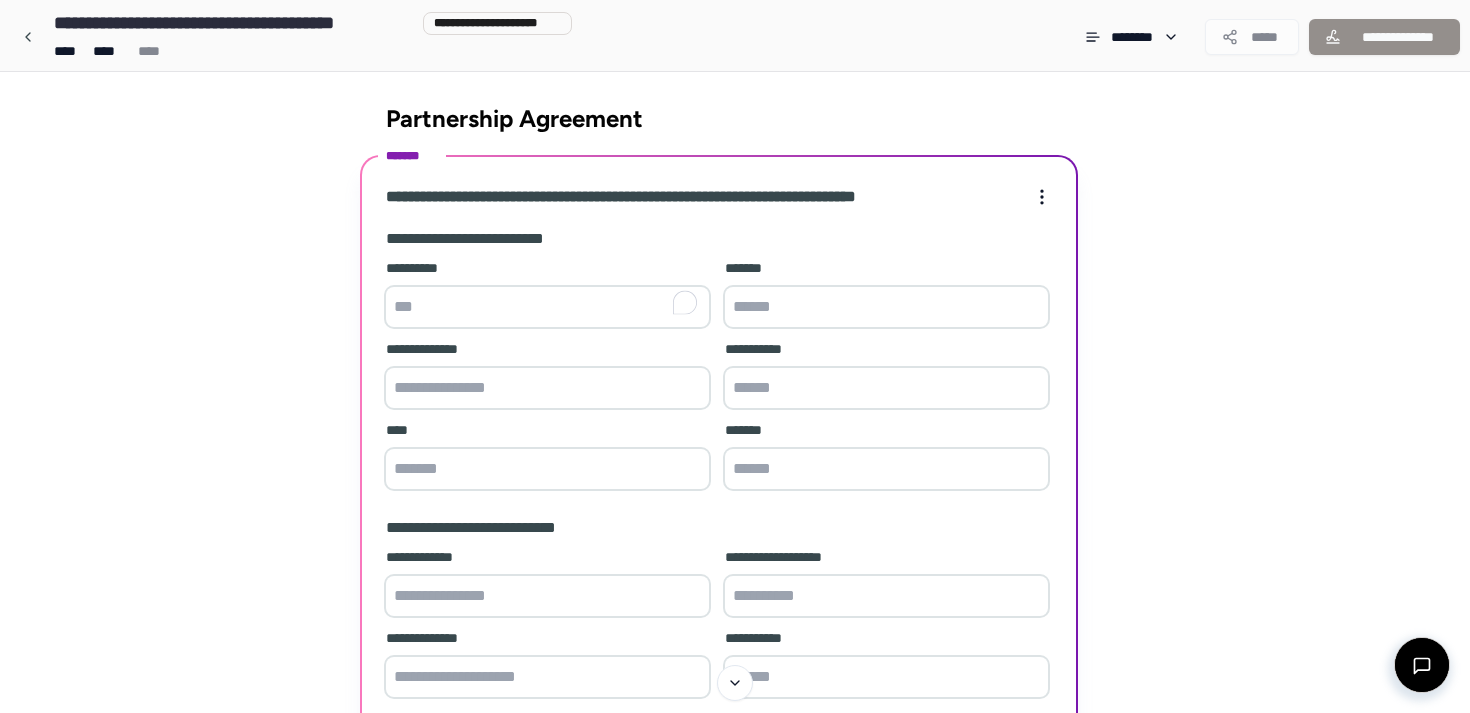 click at bounding box center (547, 307) 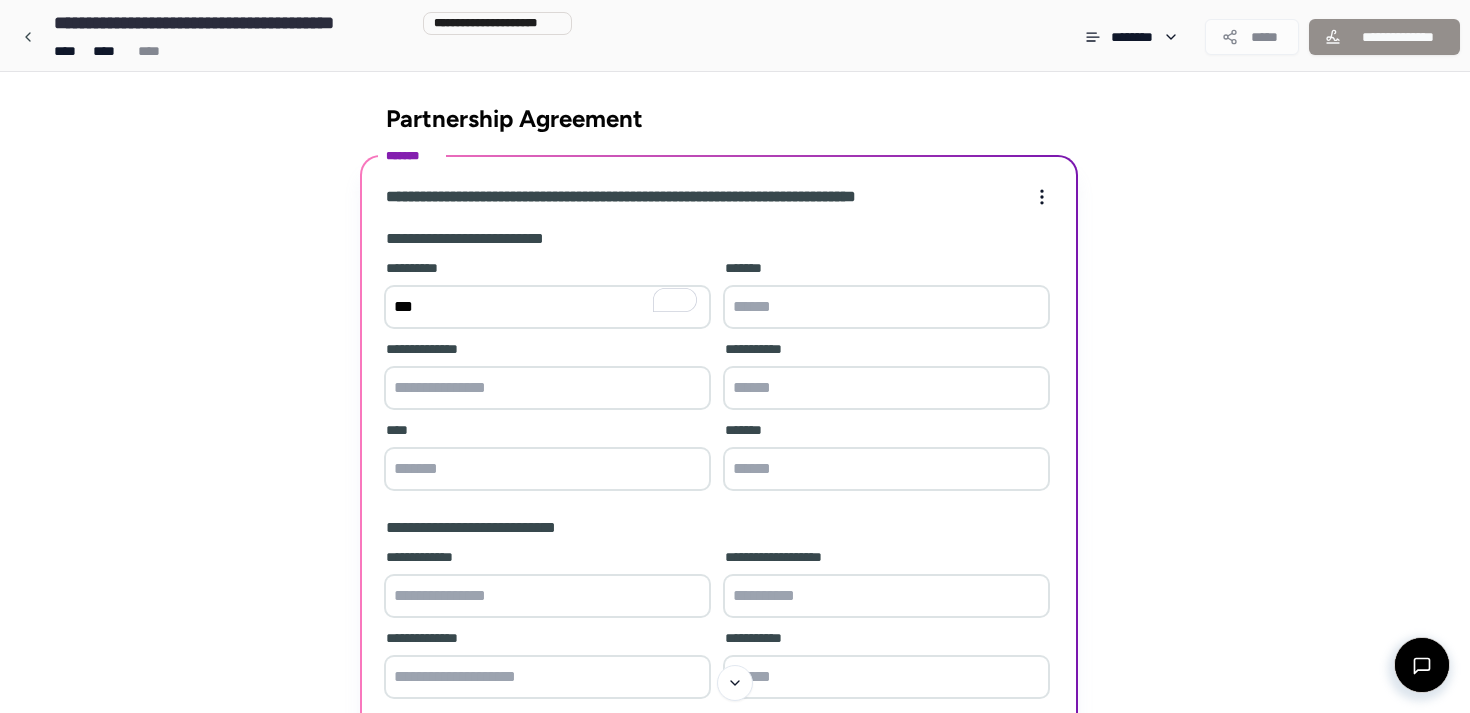 type on "***" 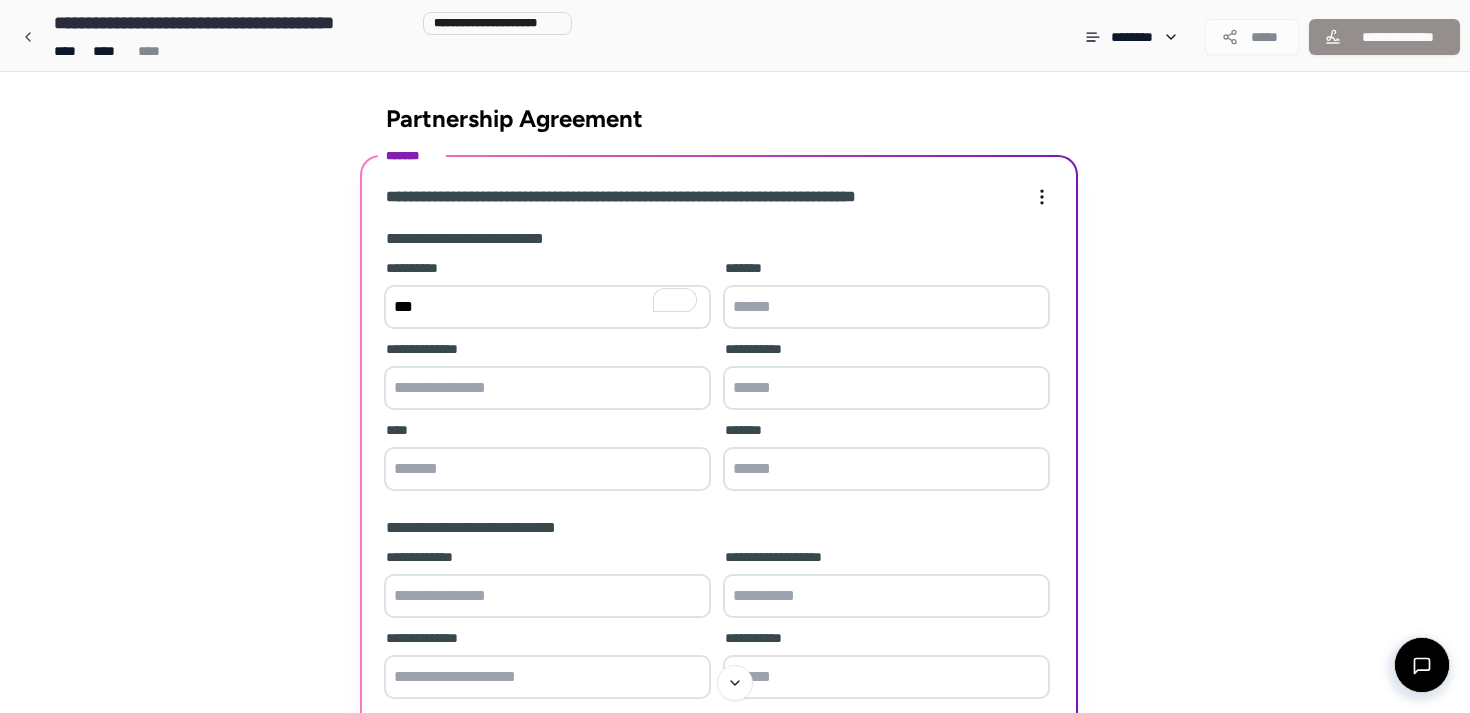 click at bounding box center (886, 307) 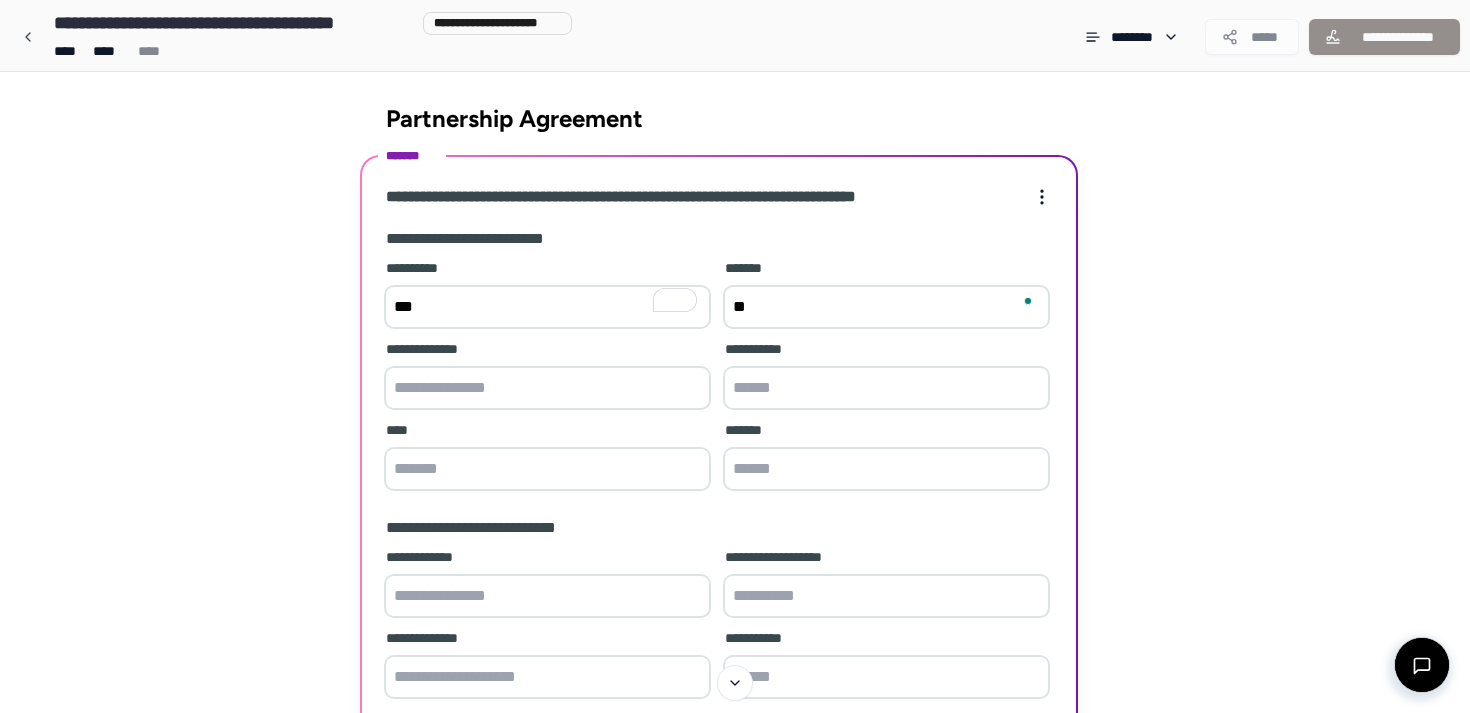 type on "*" 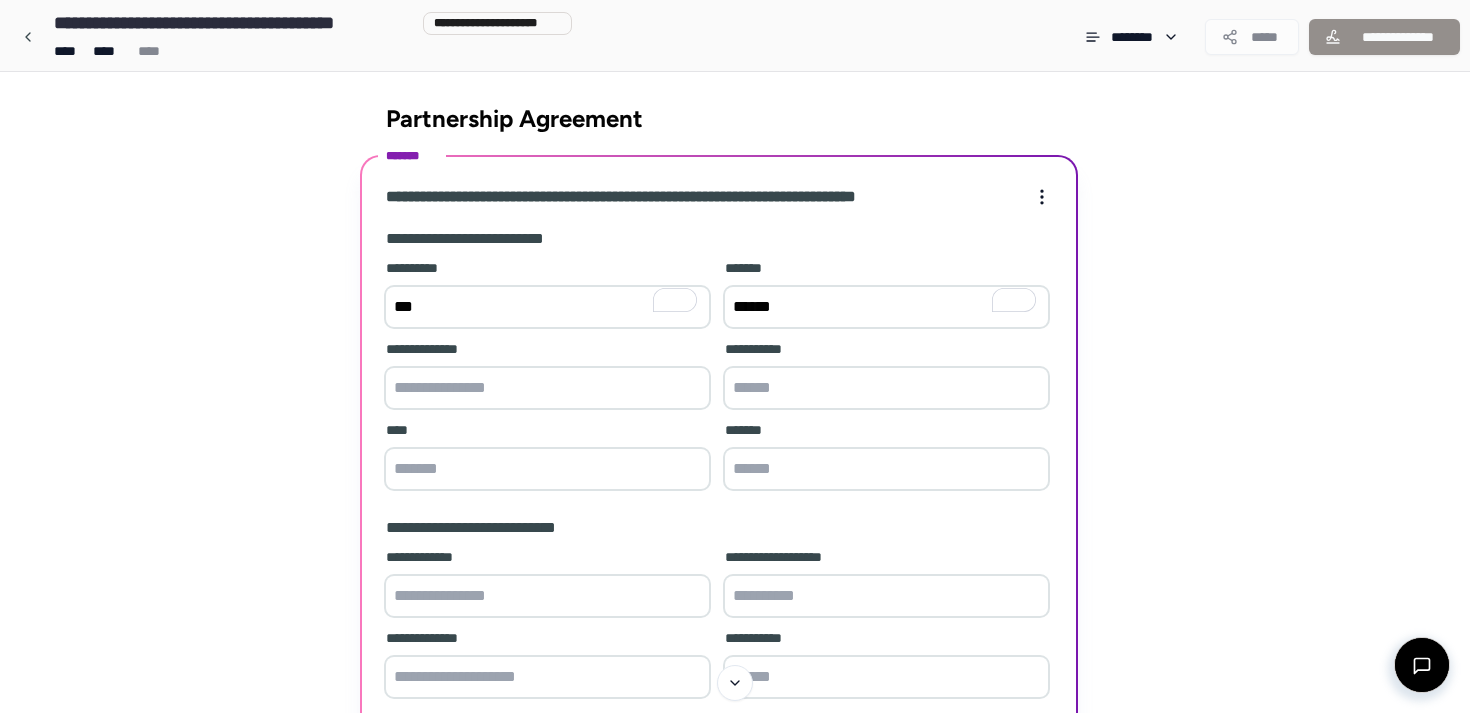 type on "******" 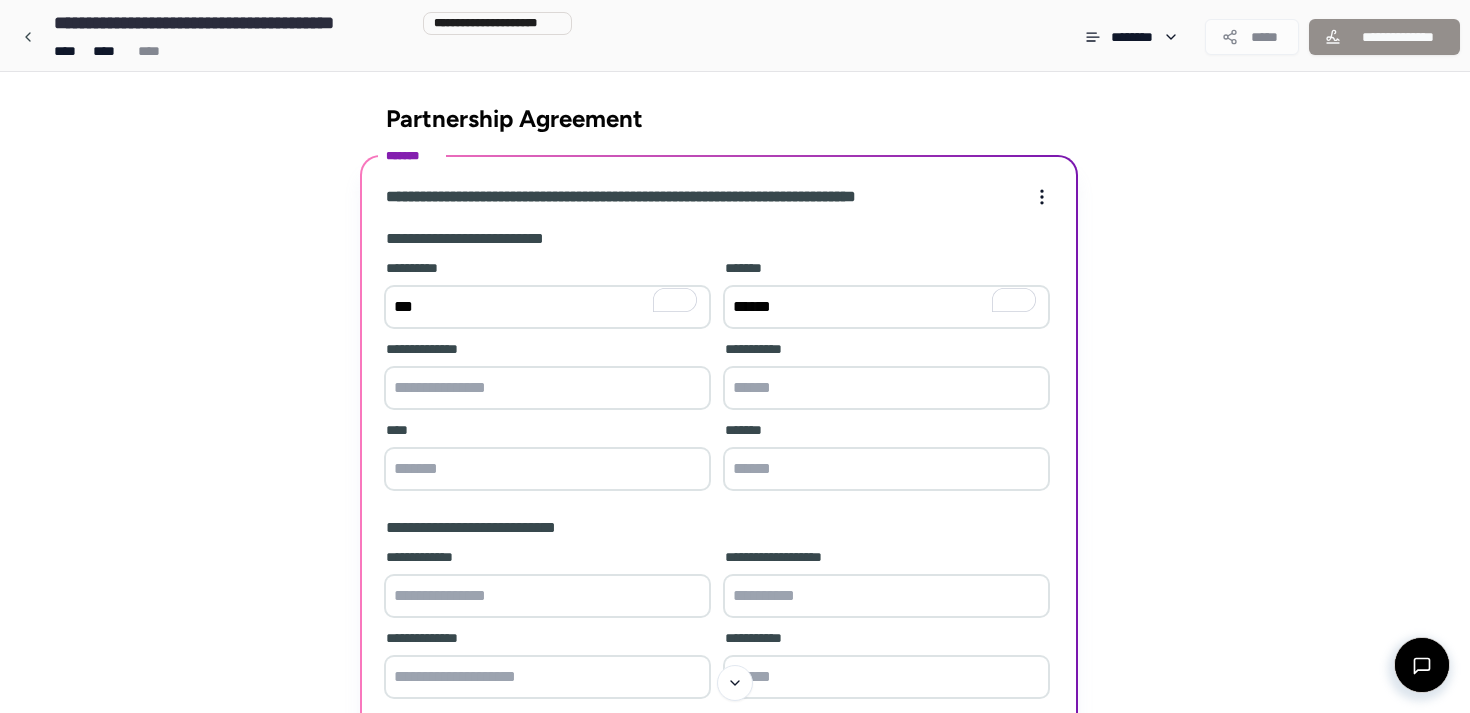 click on "**********" at bounding box center [547, 377] 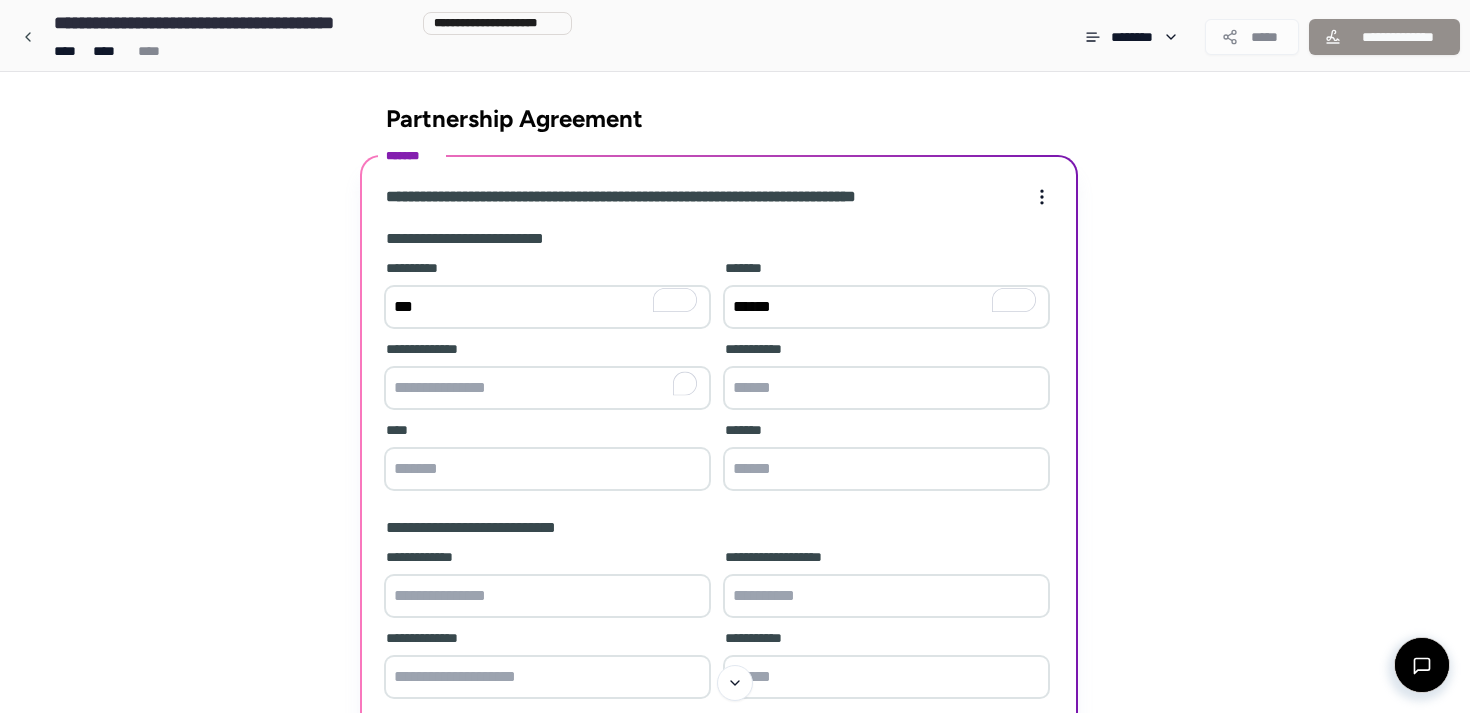 click at bounding box center (547, 388) 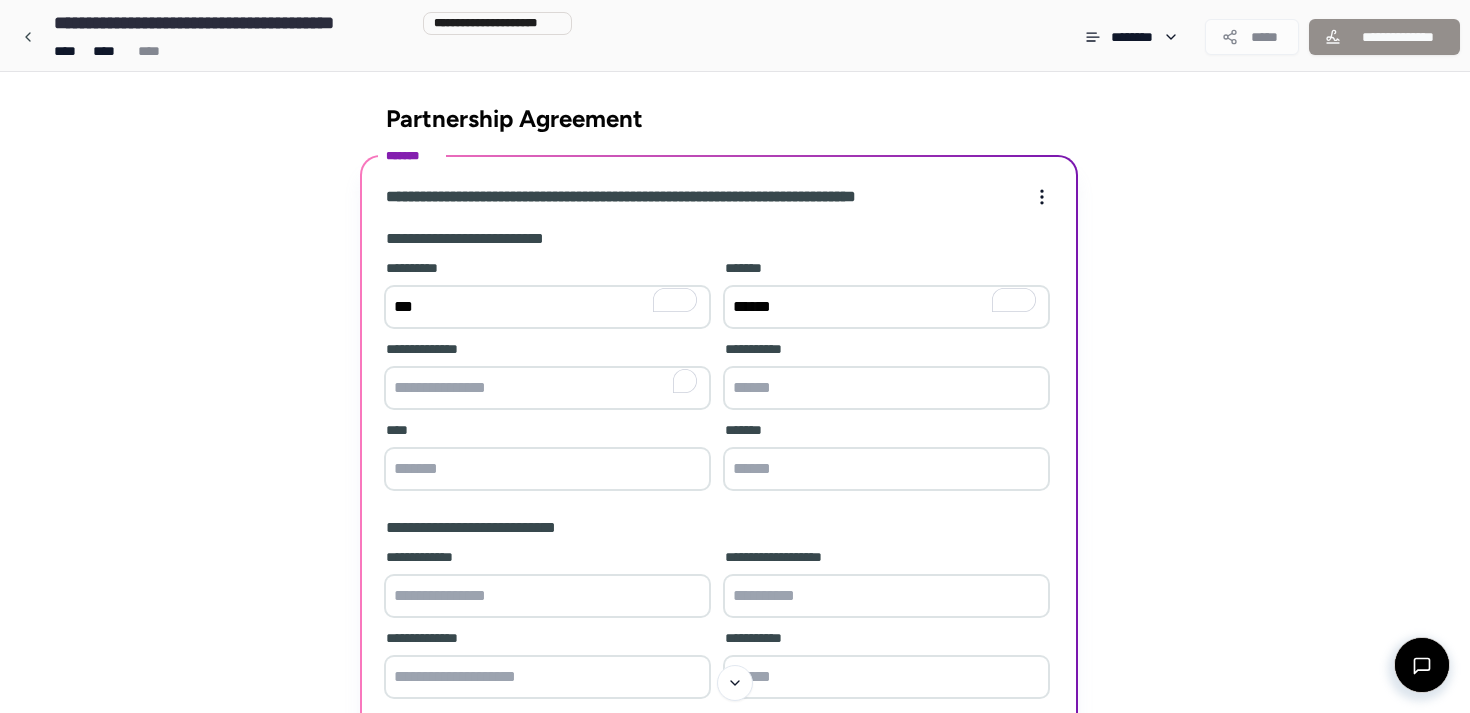 paste on "**********" 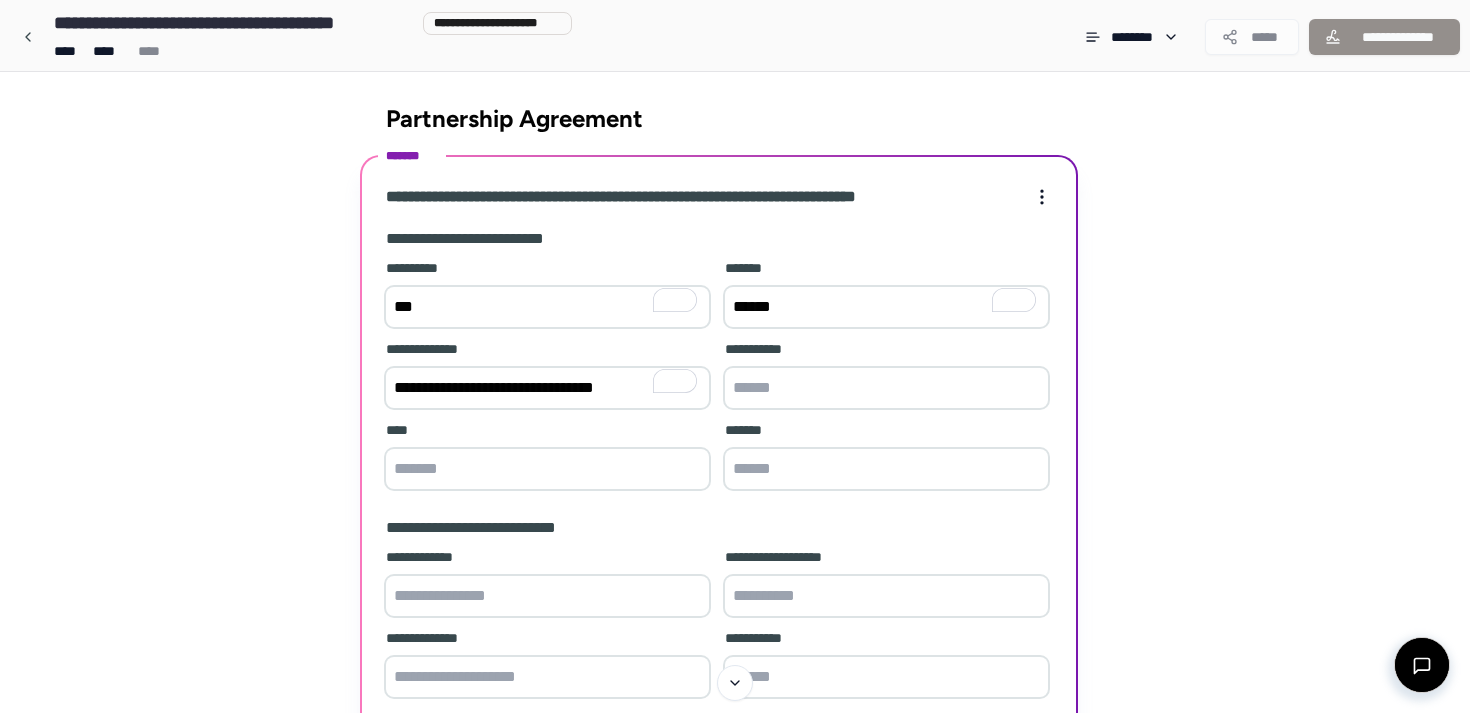 click on "**********" at bounding box center (547, 388) 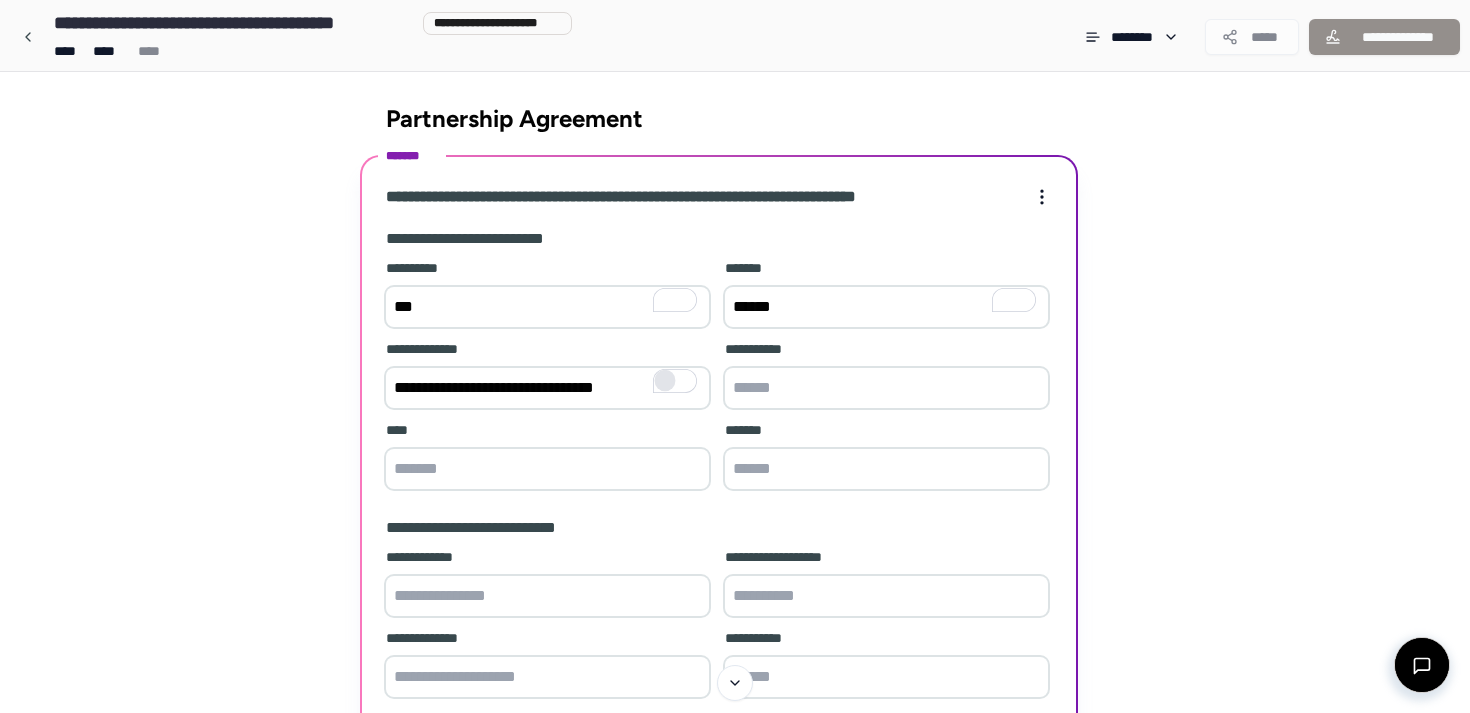 drag, startPoint x: 533, startPoint y: 388, endPoint x: 658, endPoint y: 386, distance: 125.016 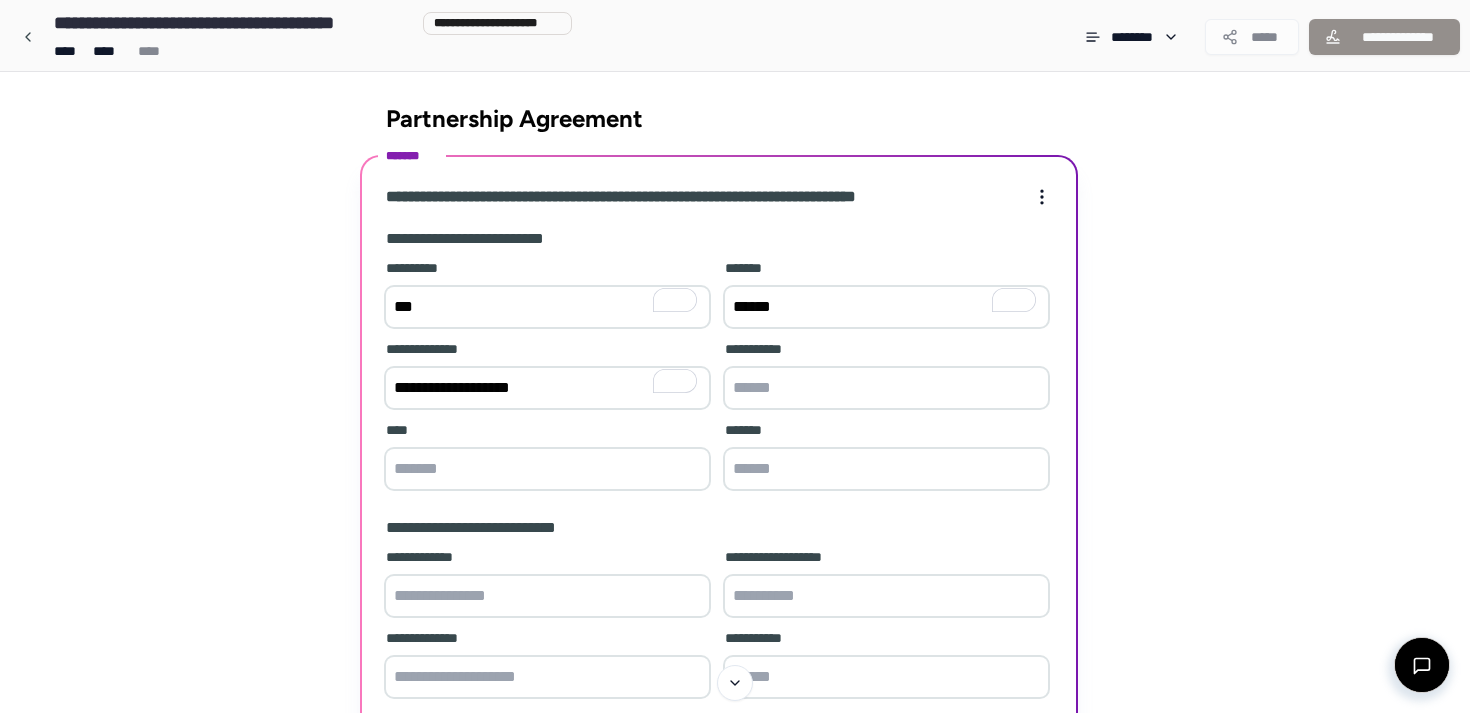 type on "**********" 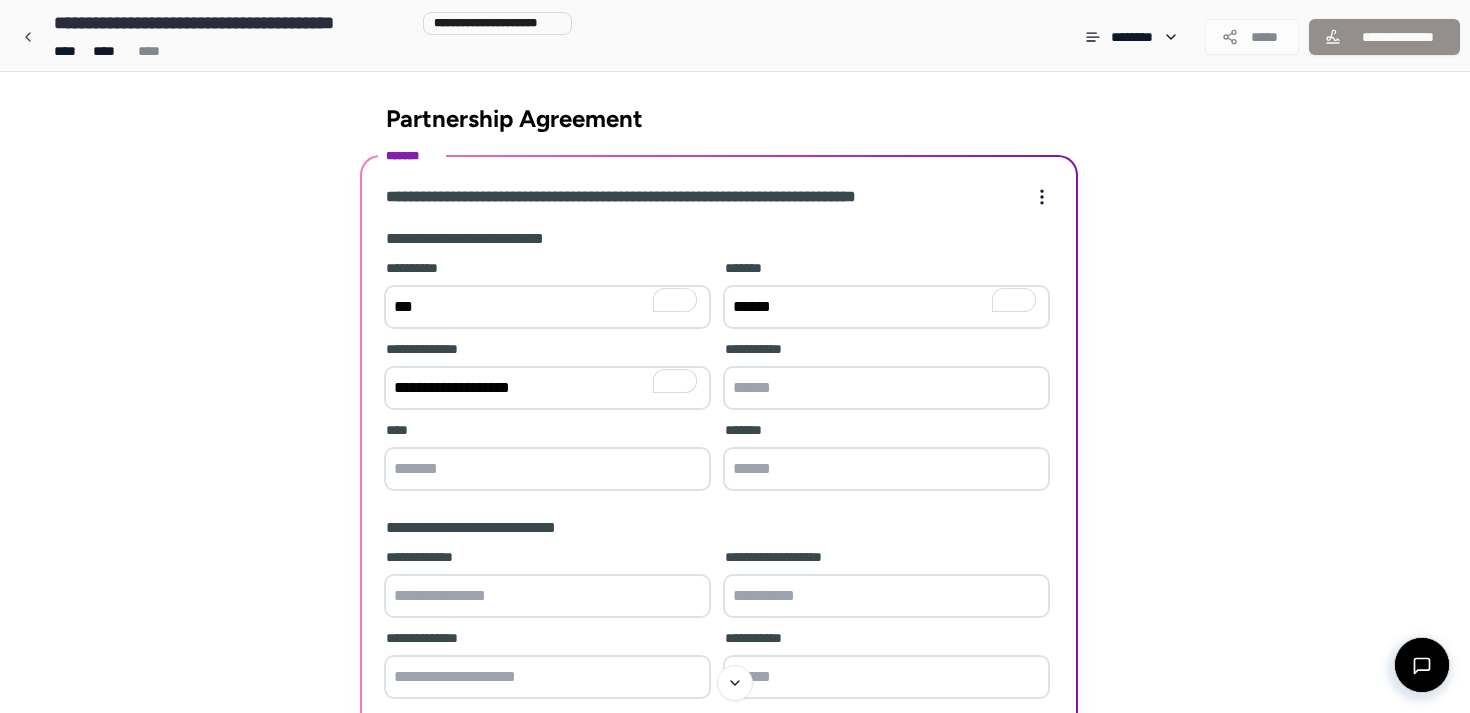 click at bounding box center [886, 388] 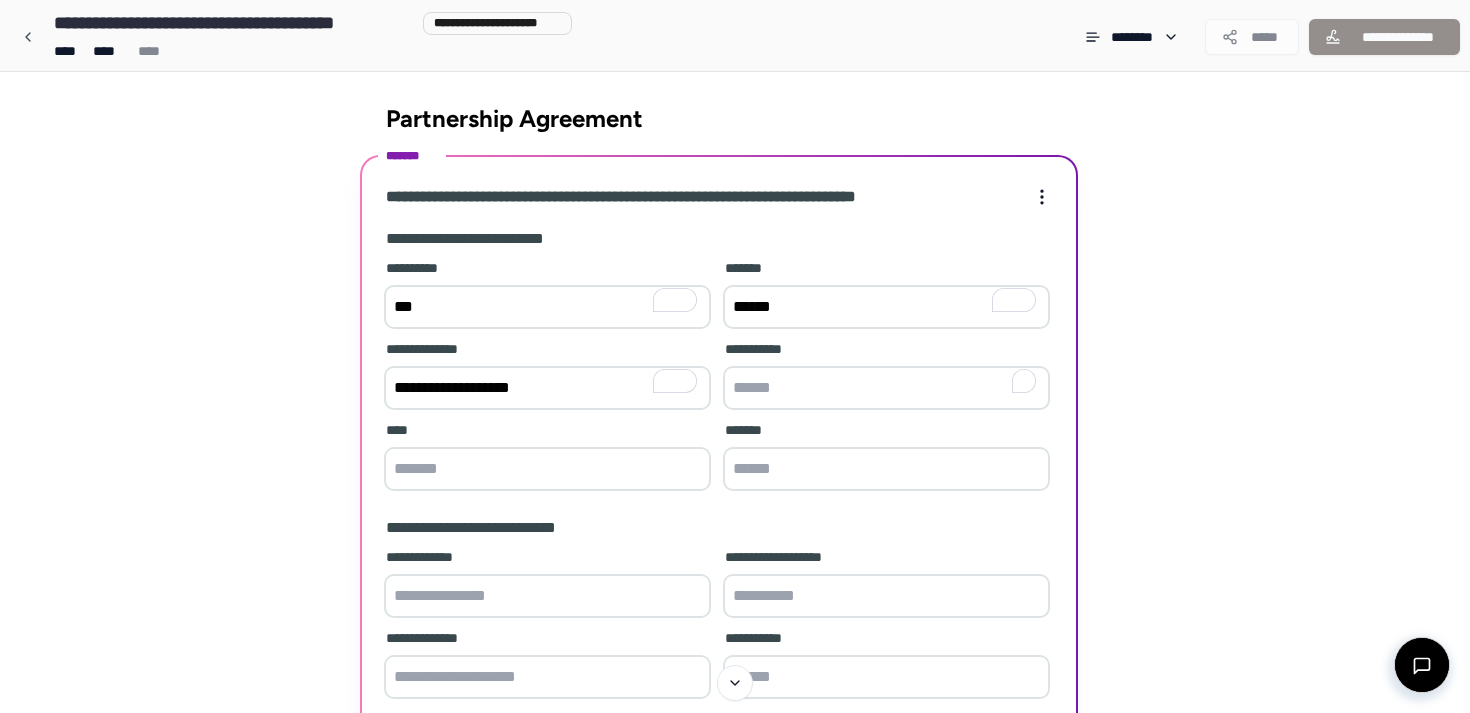 paste on "**********" 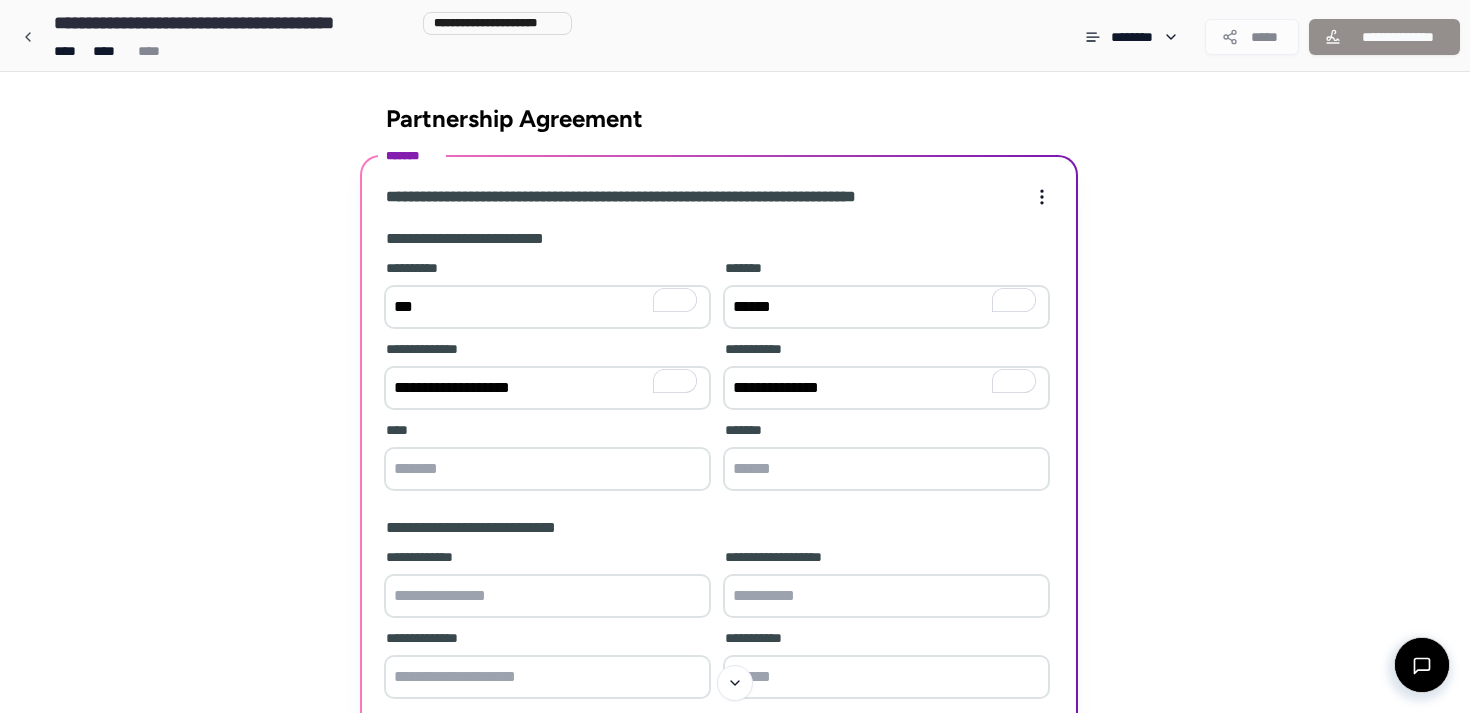 click on "**********" at bounding box center (886, 388) 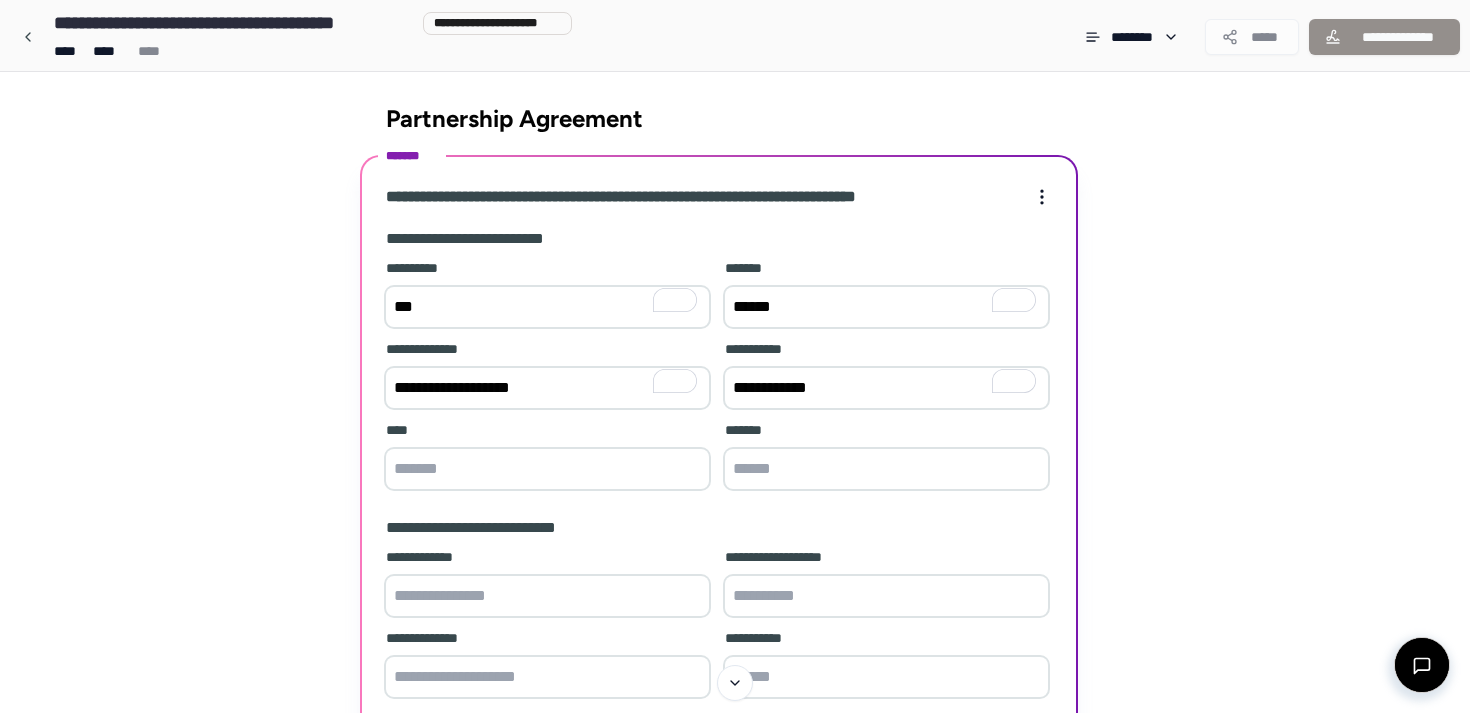 drag, startPoint x: 849, startPoint y: 397, endPoint x: 788, endPoint y: 396, distance: 61.008198 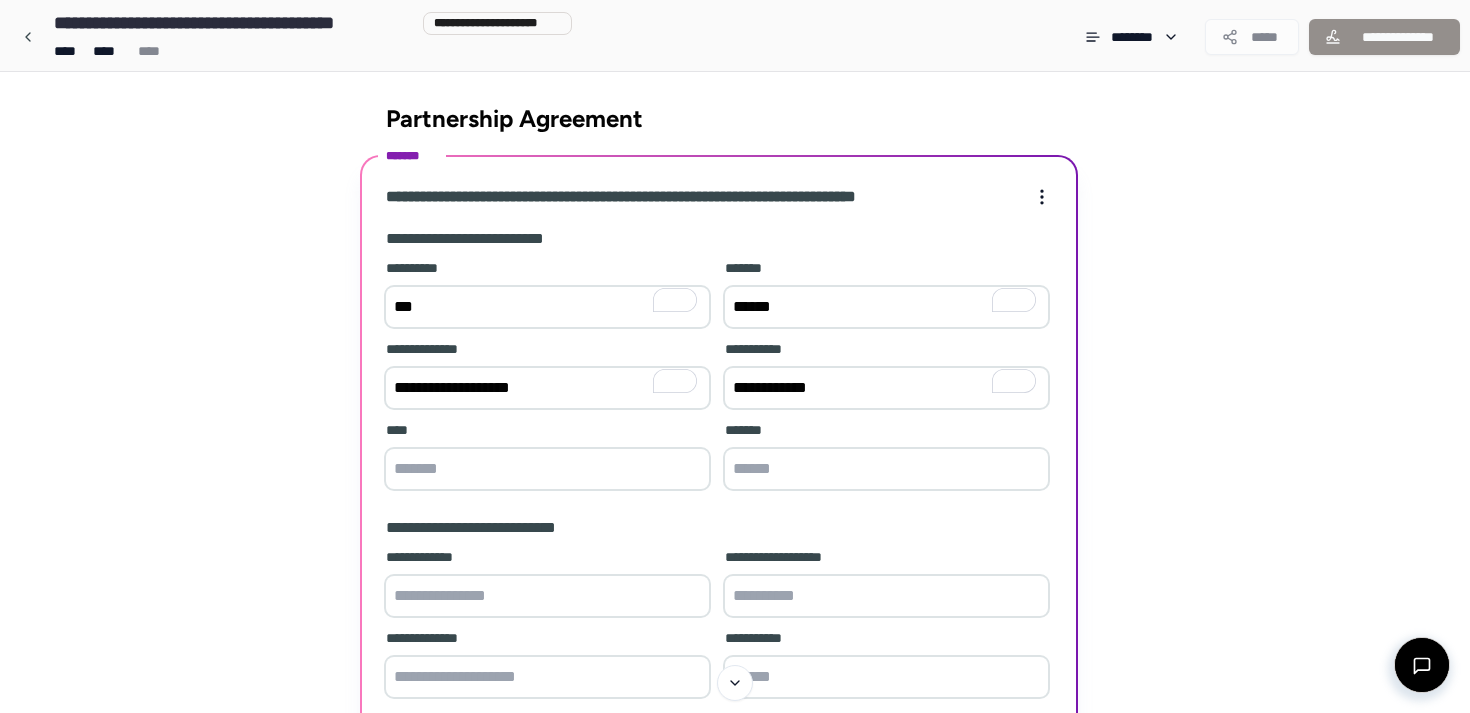 drag, startPoint x: 777, startPoint y: 391, endPoint x: 834, endPoint y: 397, distance: 57.31492 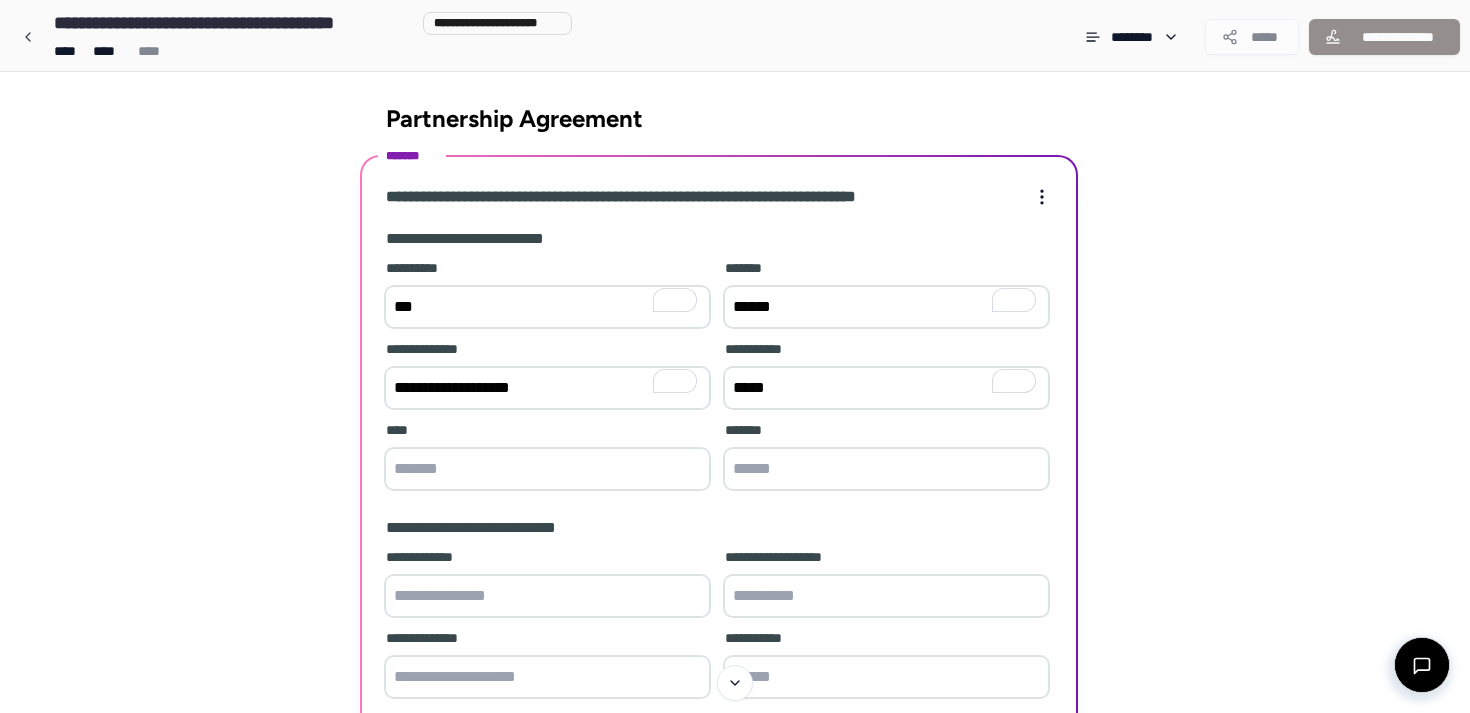 type on "*****" 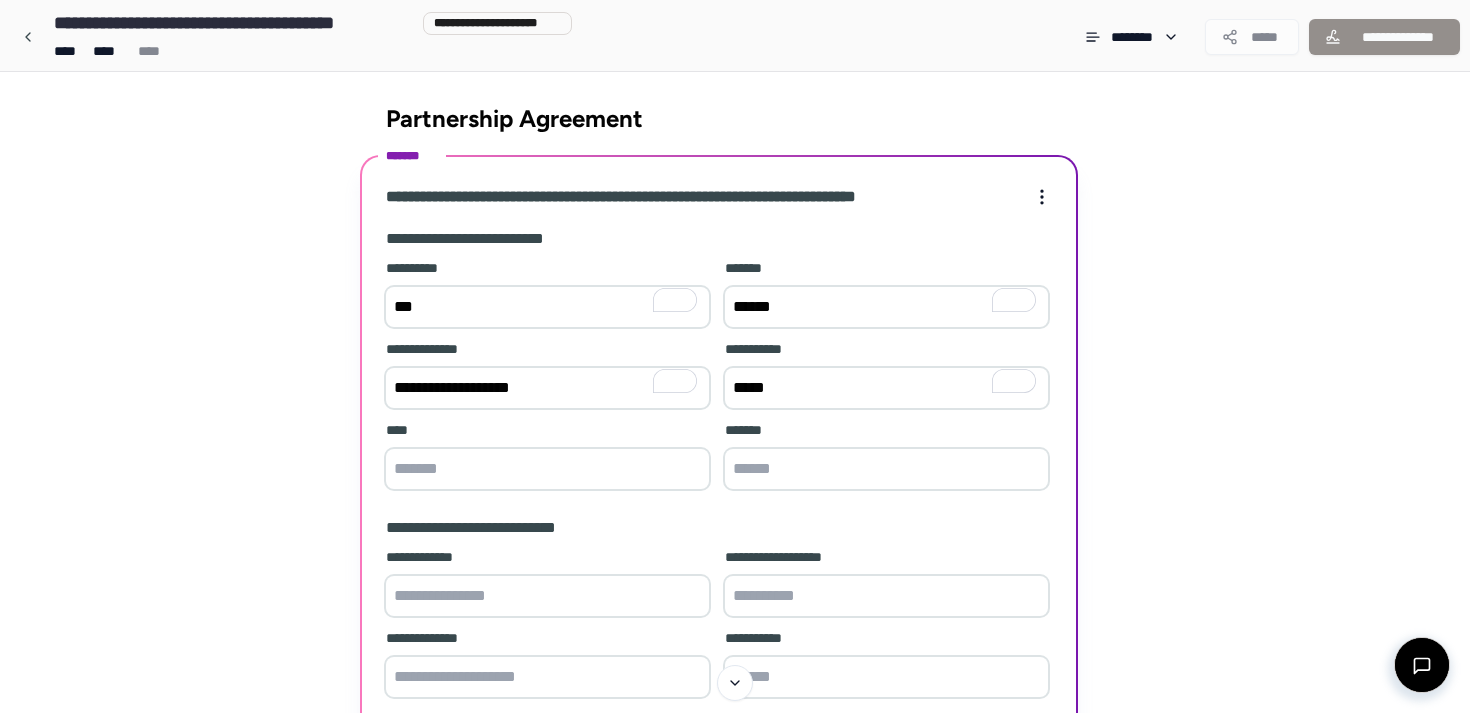 click at bounding box center [547, 469] 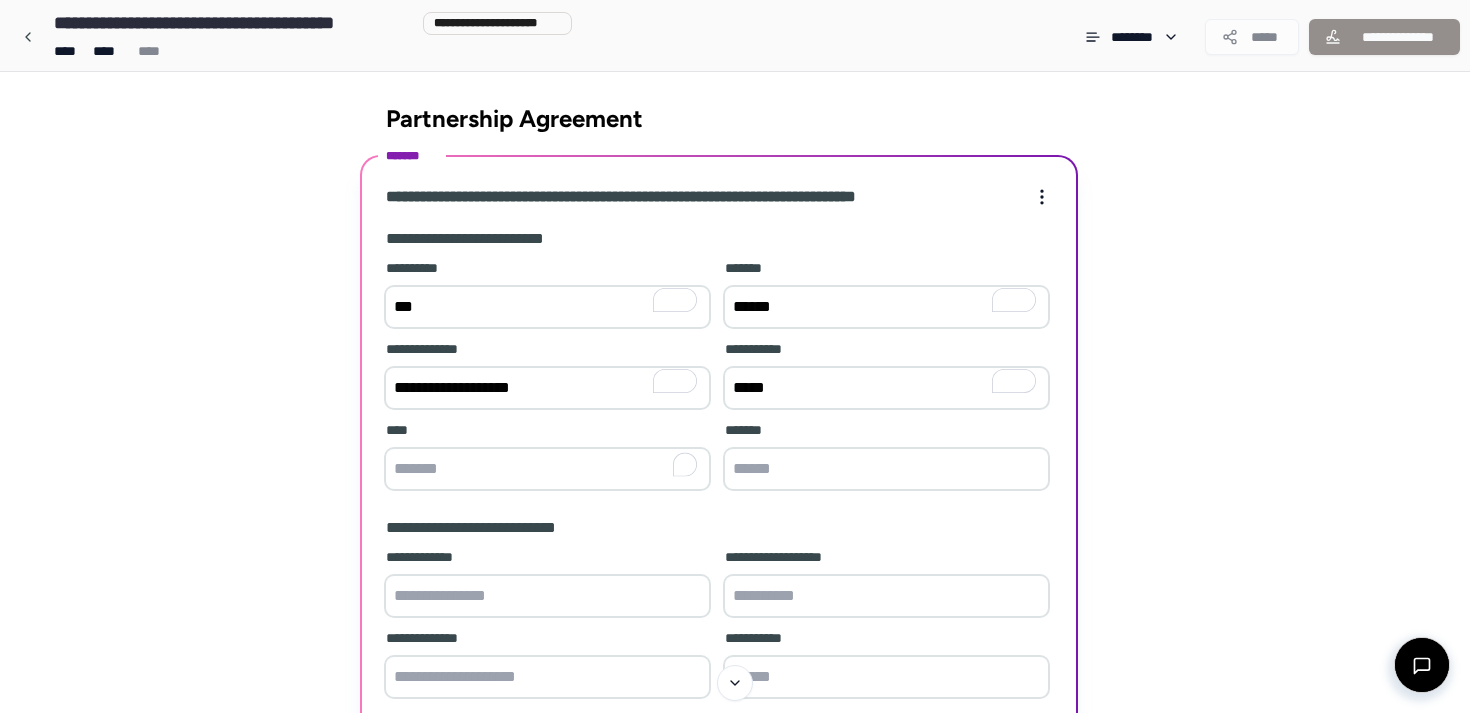 paste on "******" 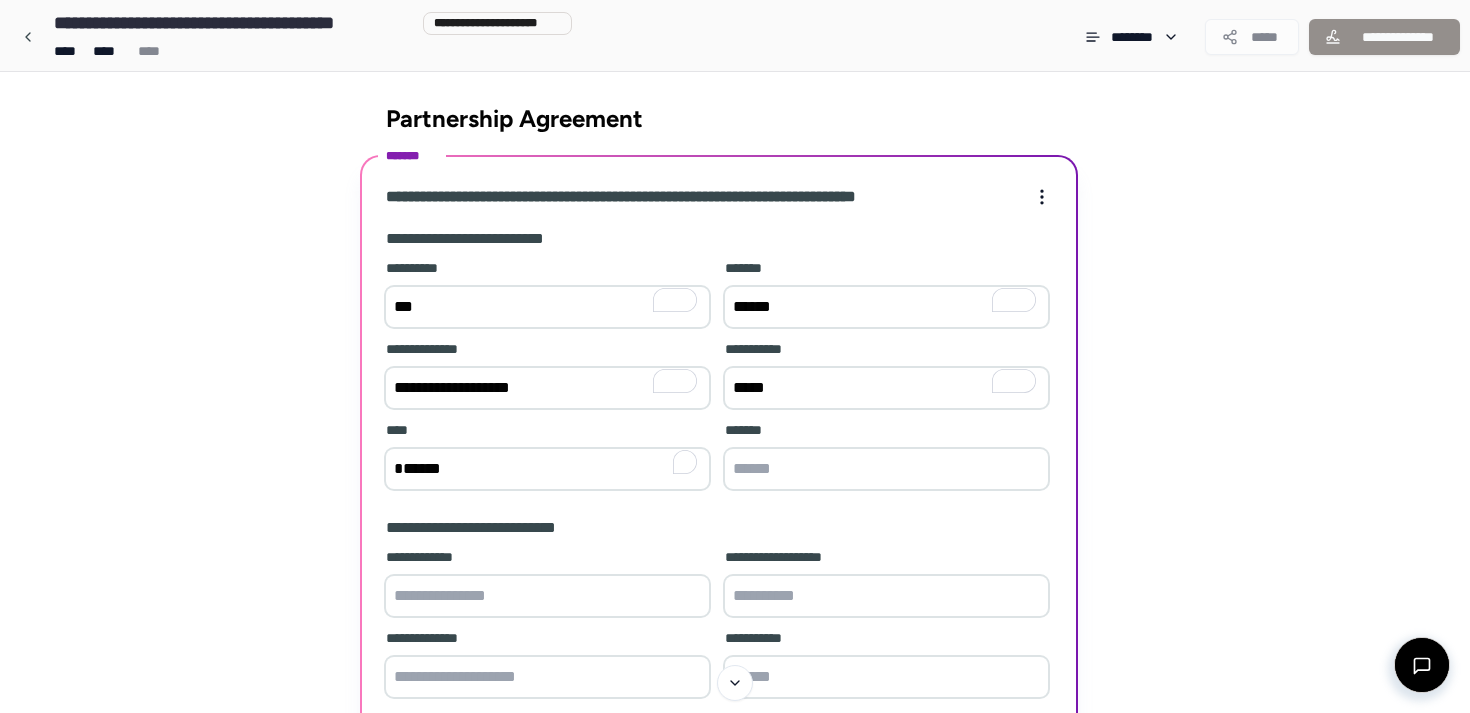 click on "******" at bounding box center [547, 469] 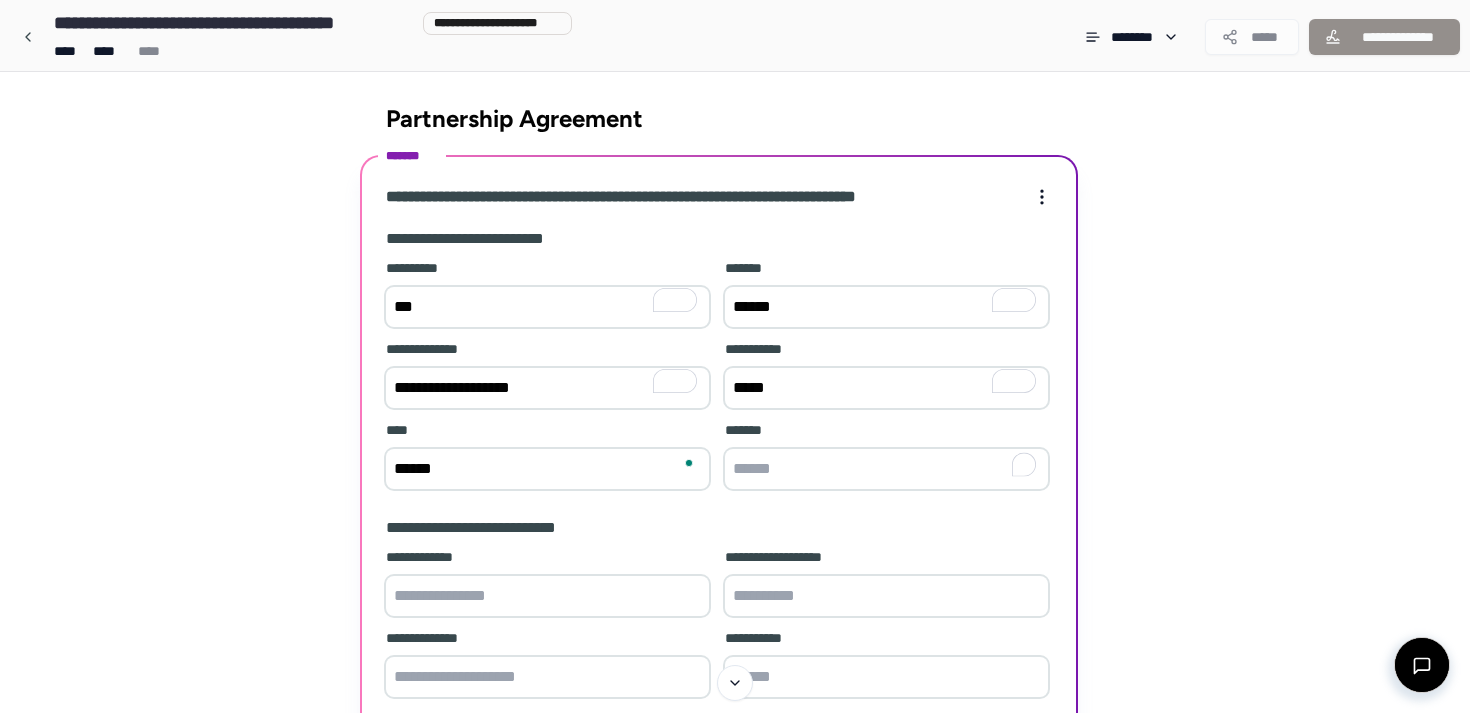 click at bounding box center (886, 469) 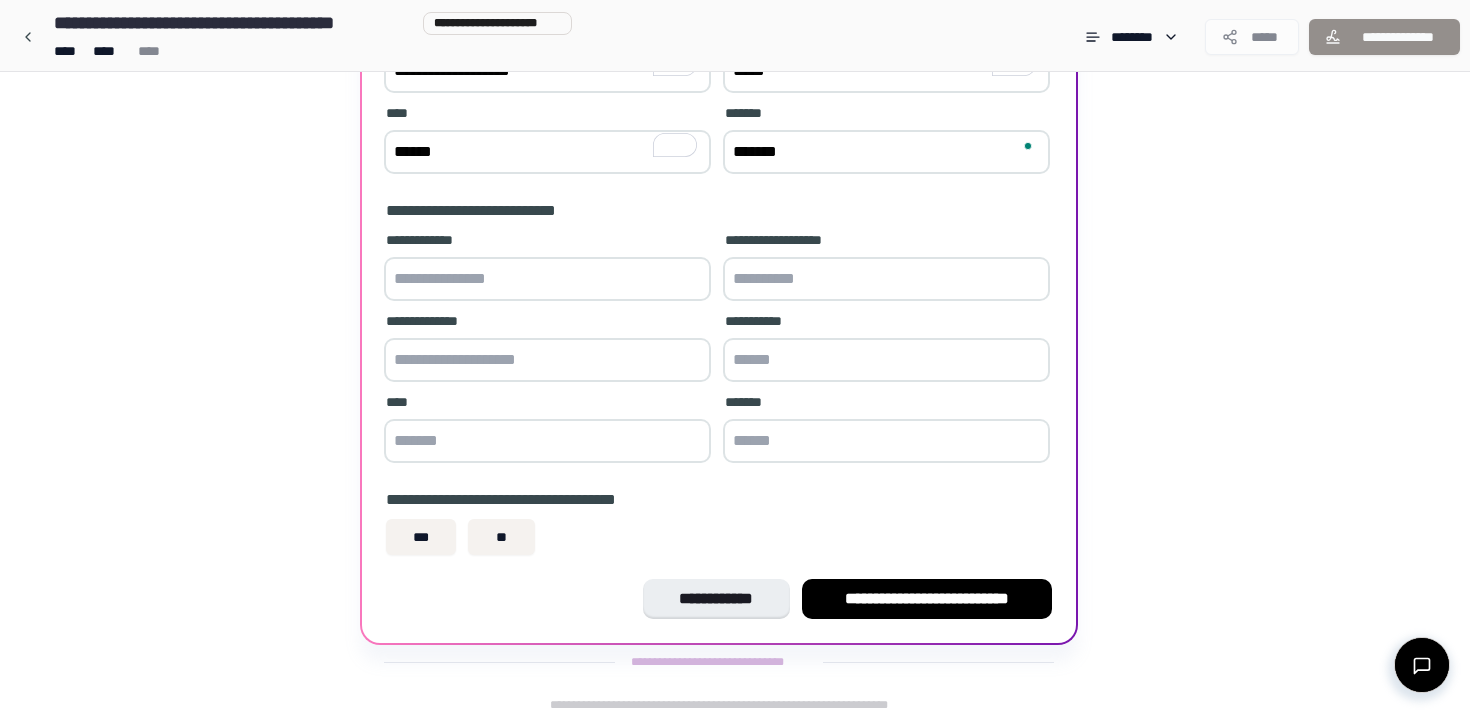 scroll, scrollTop: 315, scrollLeft: 0, axis: vertical 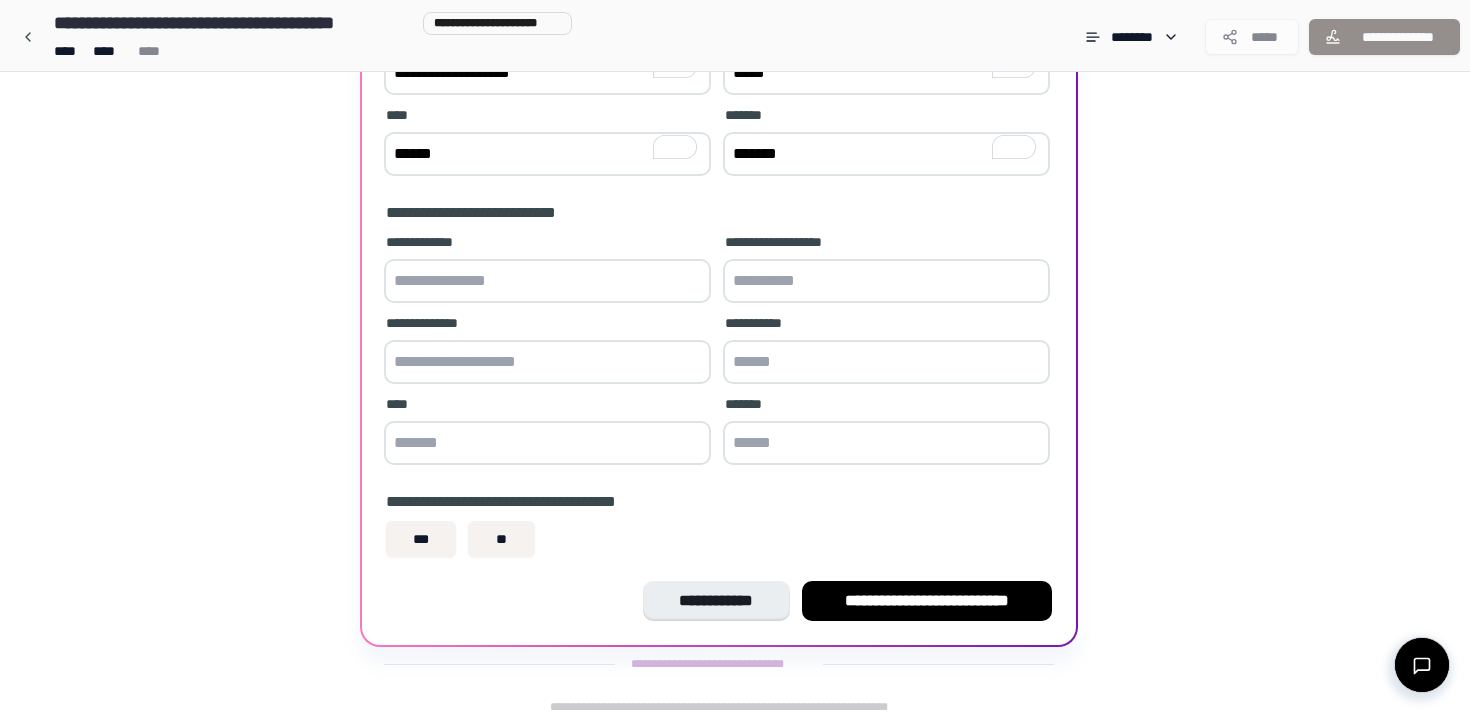 type on "*******" 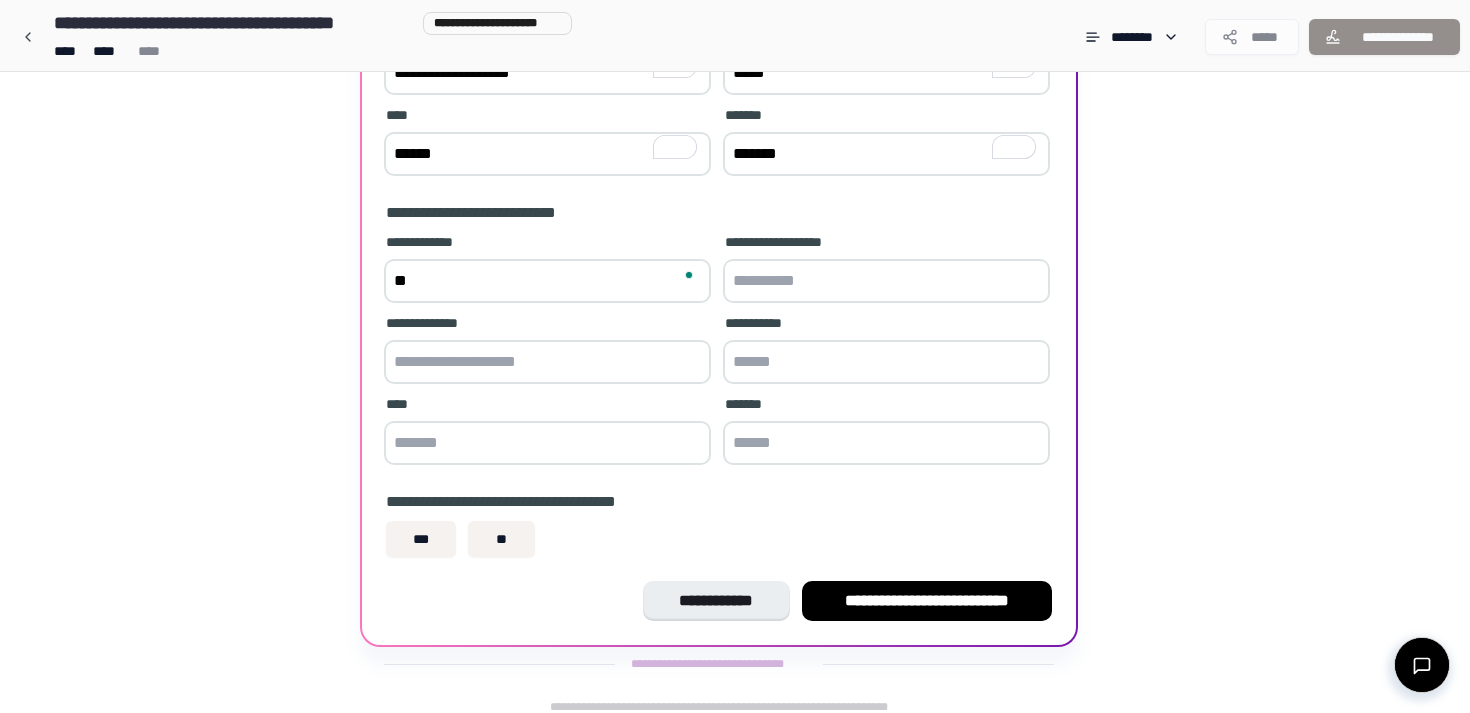type on "*" 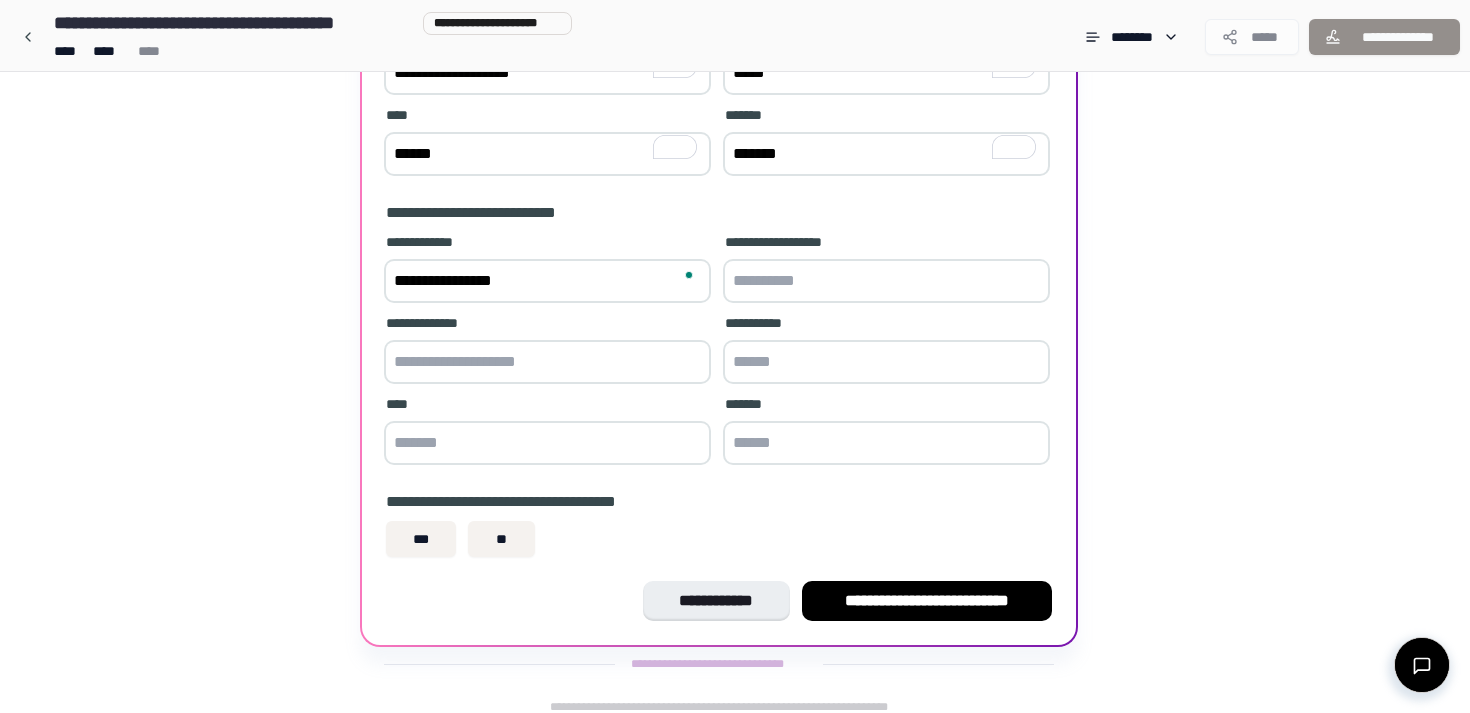 type on "**********" 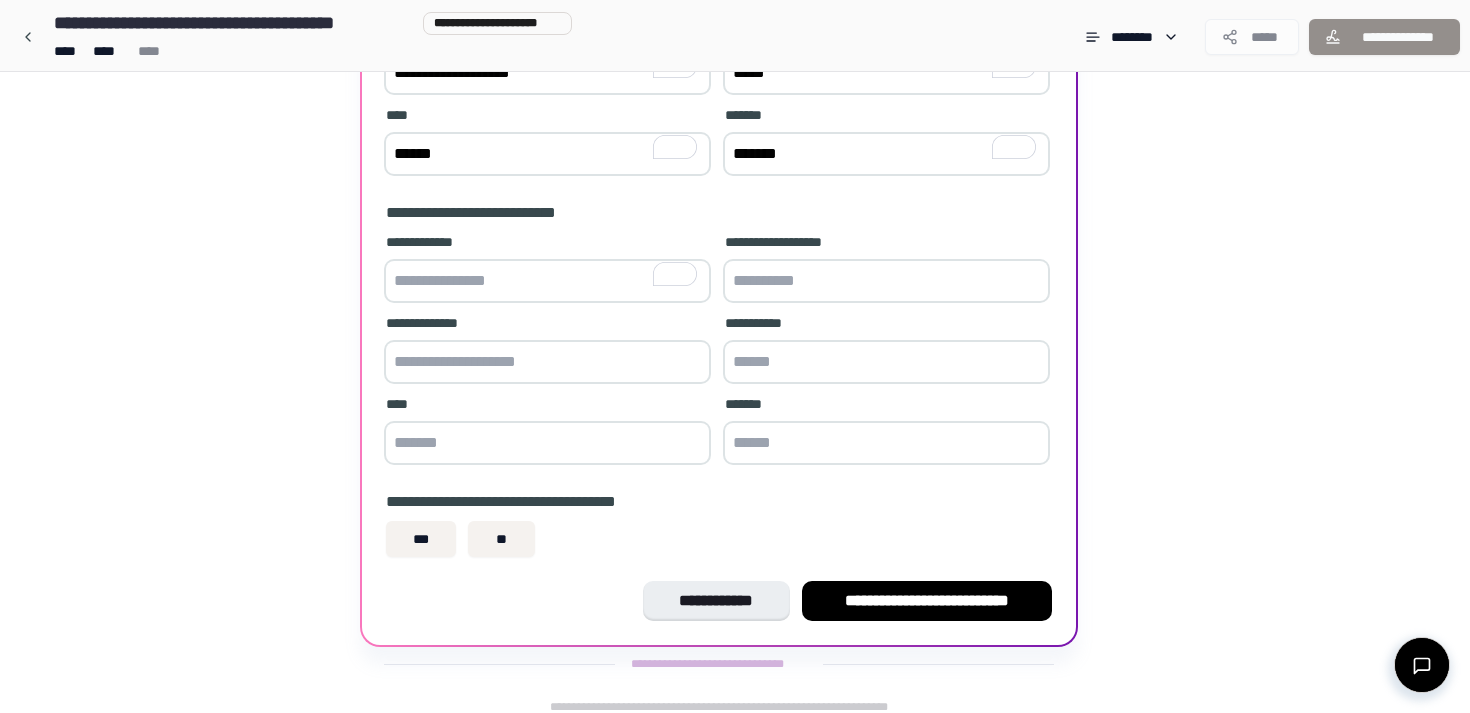 paste on "**********" 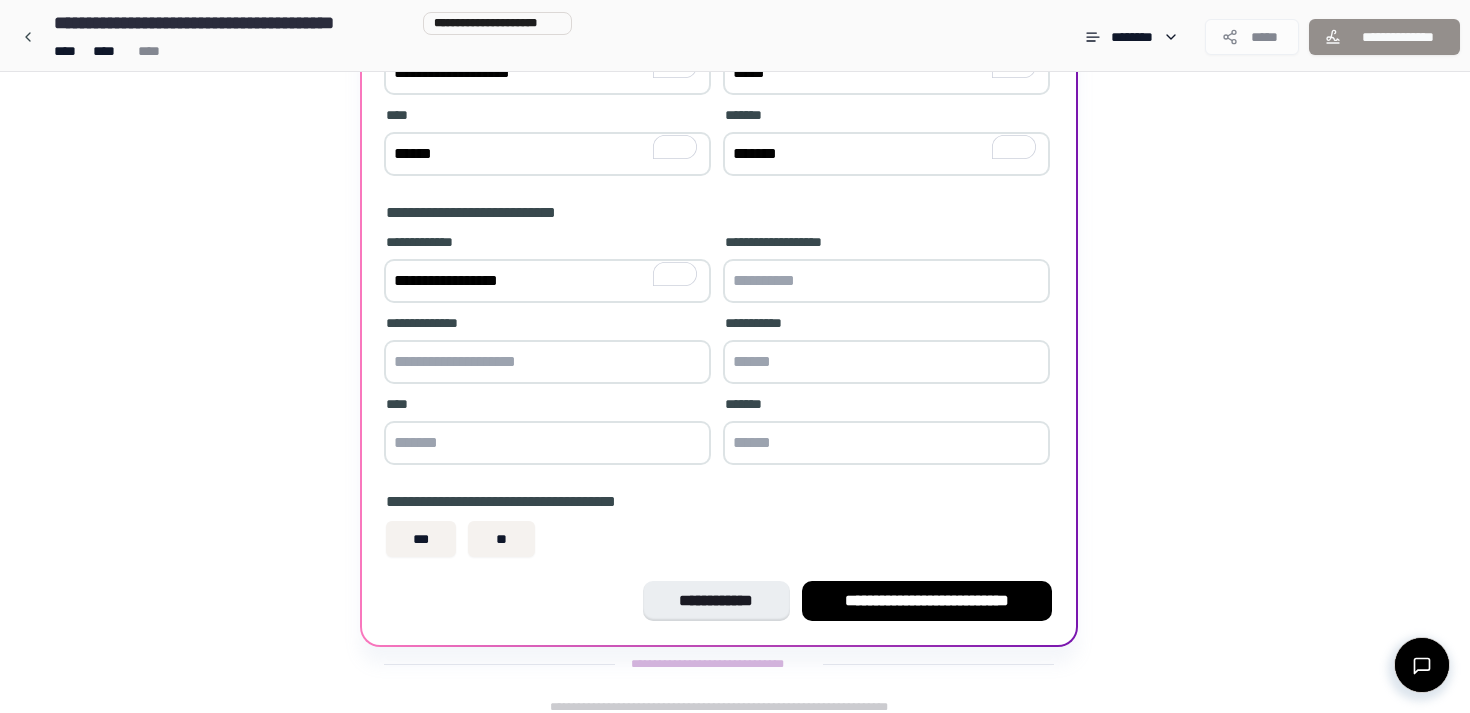 type on "**********" 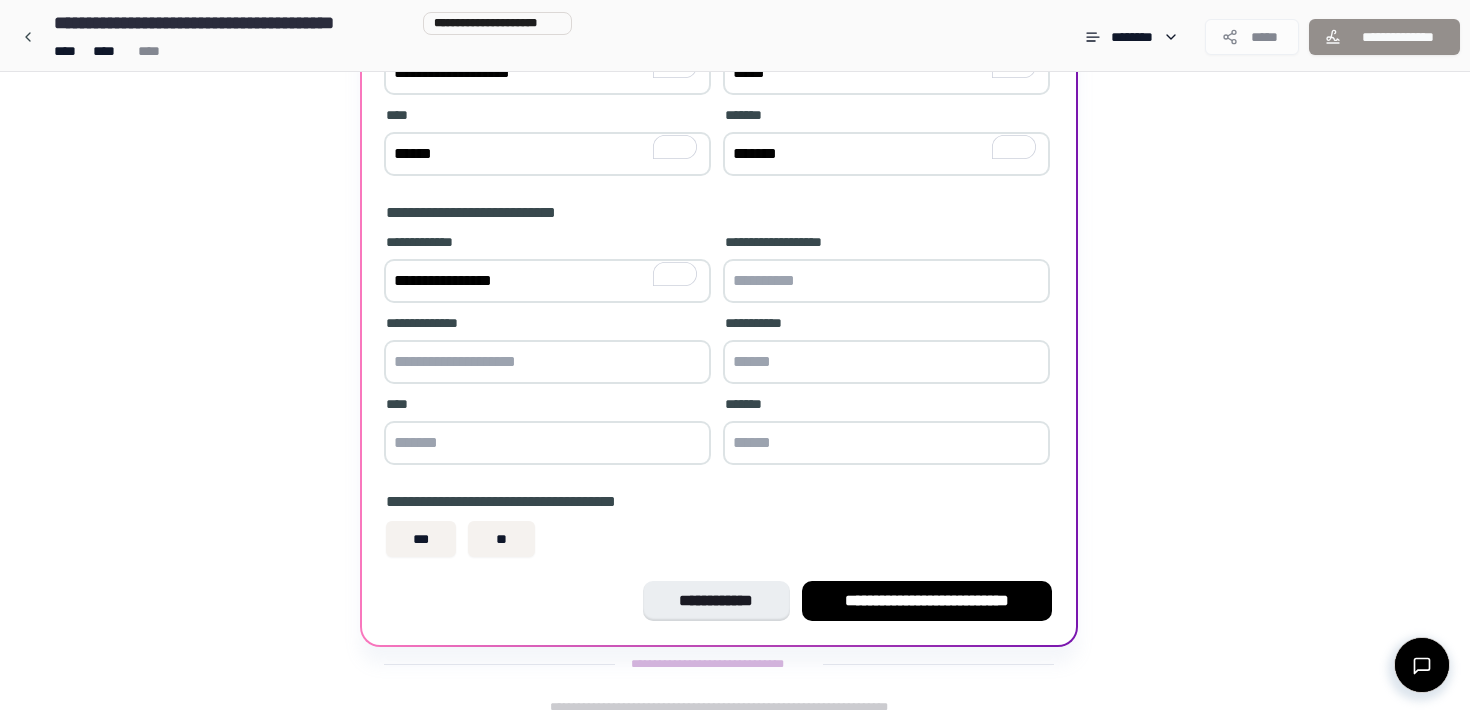 click at bounding box center [886, 281] 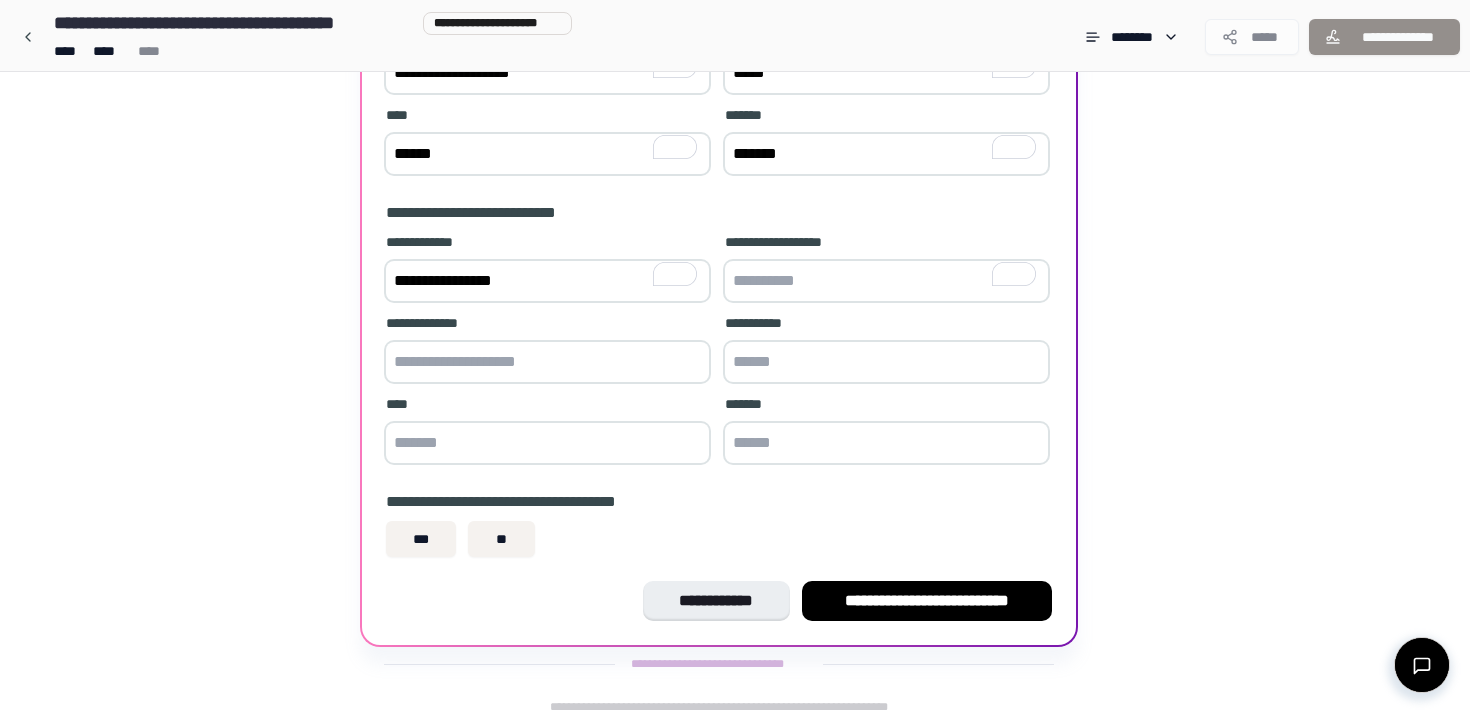 click at bounding box center [547, 362] 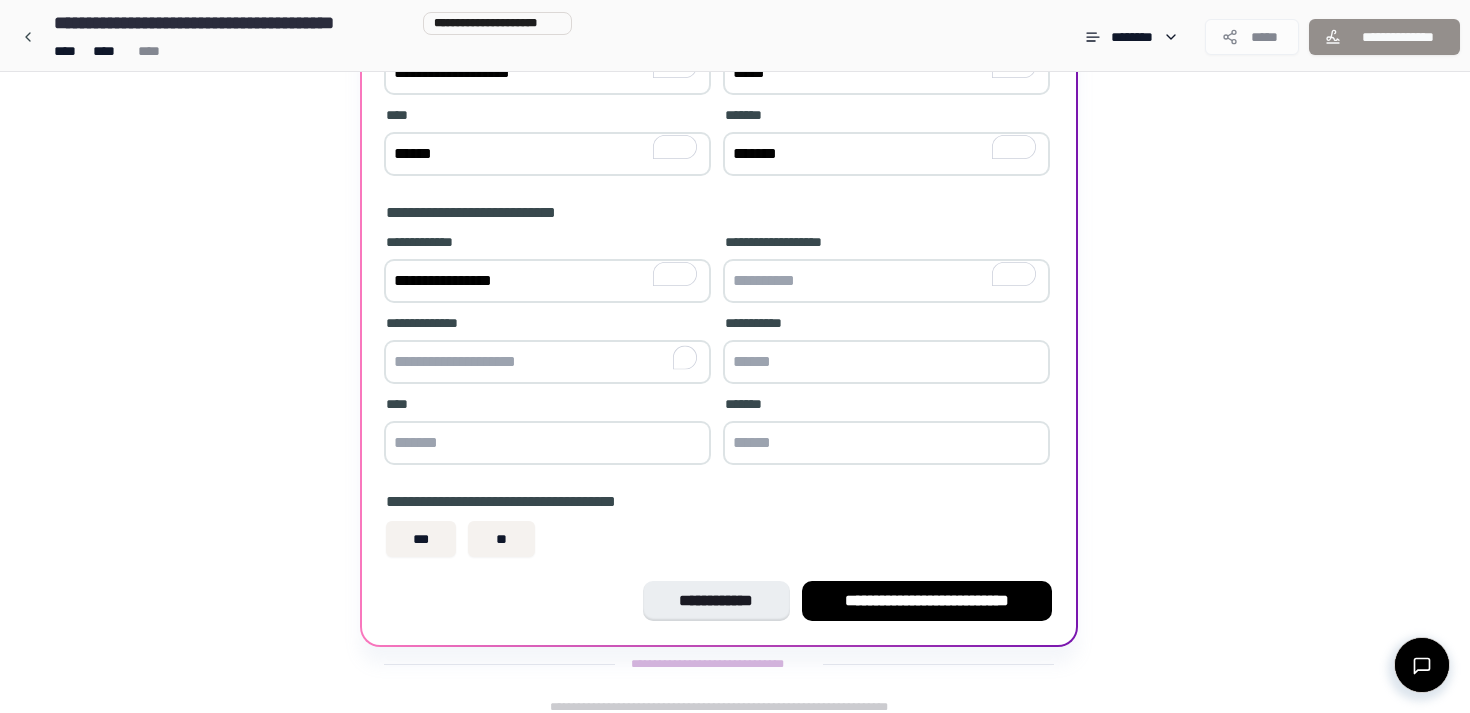click at bounding box center [886, 281] 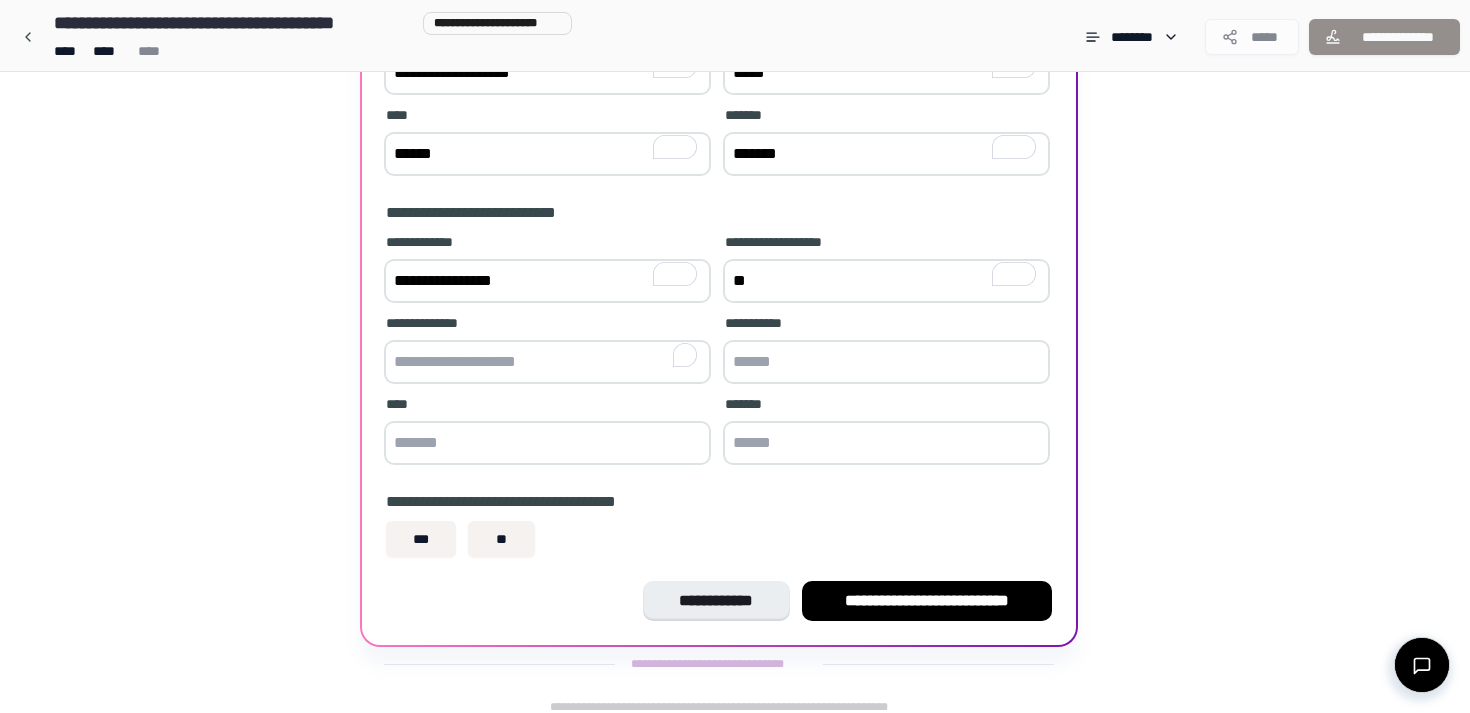 paste on "**********" 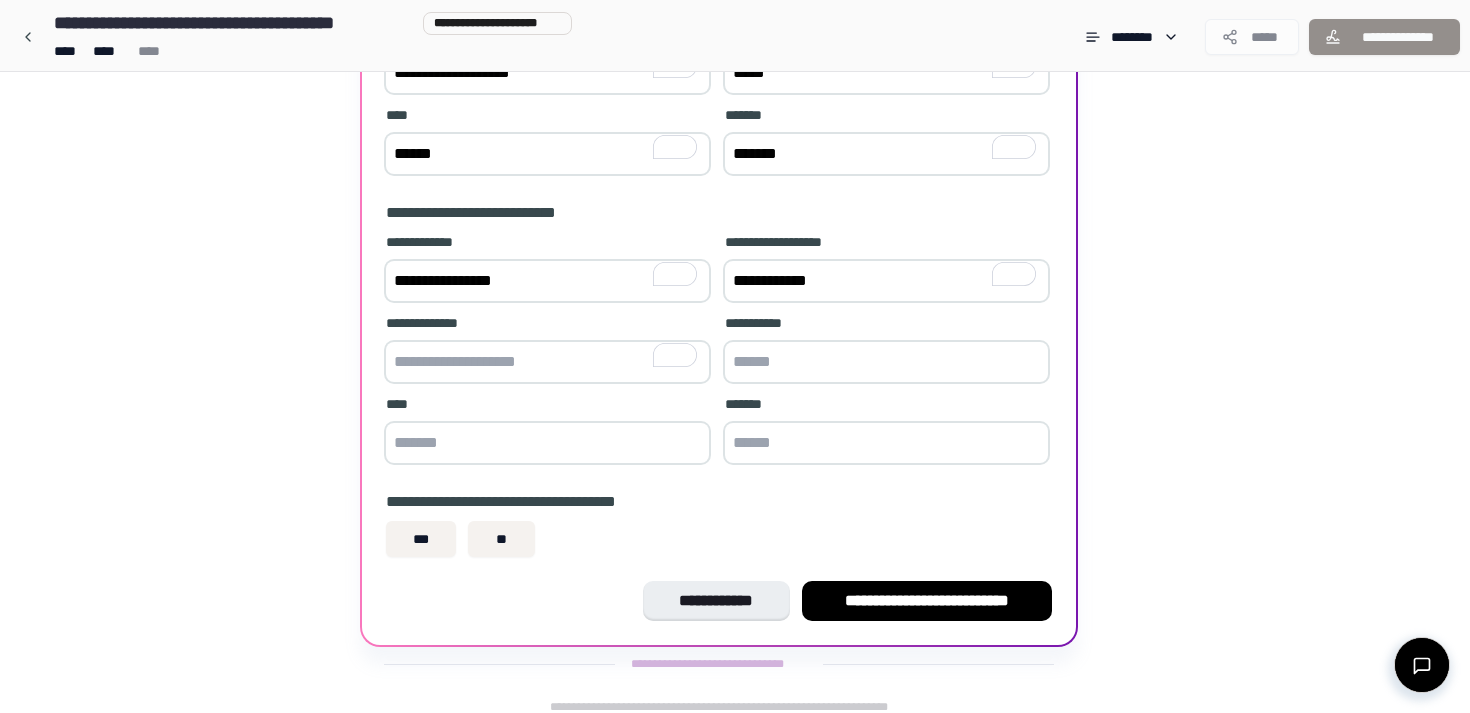 type on "**********" 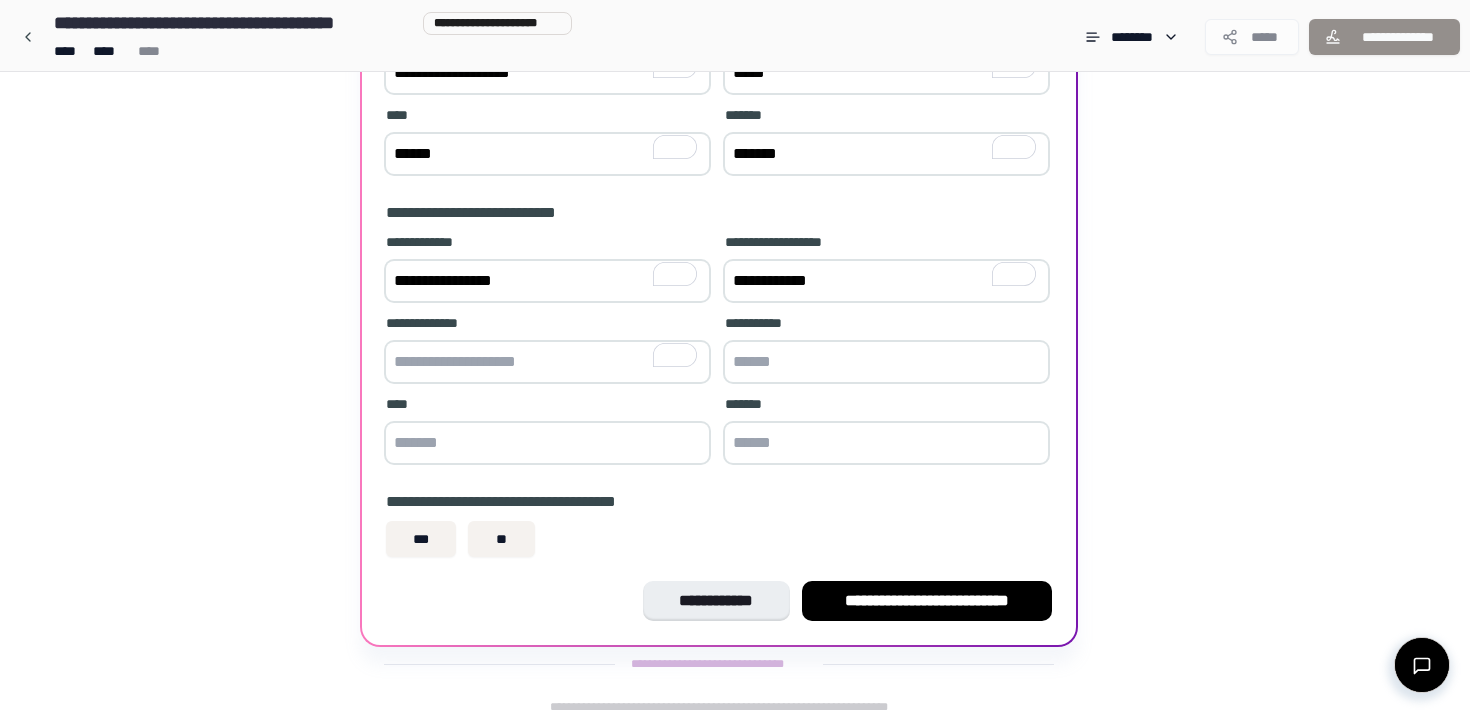 click at bounding box center [547, 362] 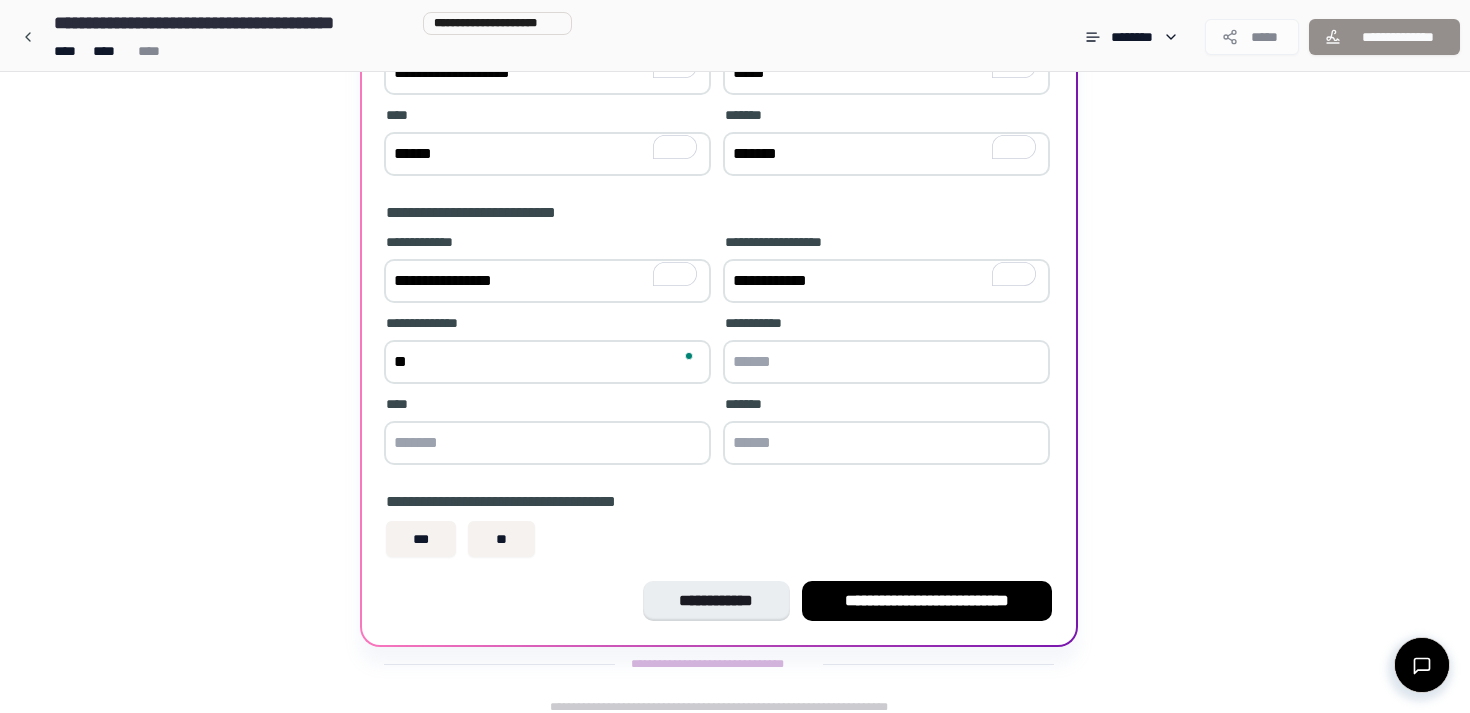 type on "*" 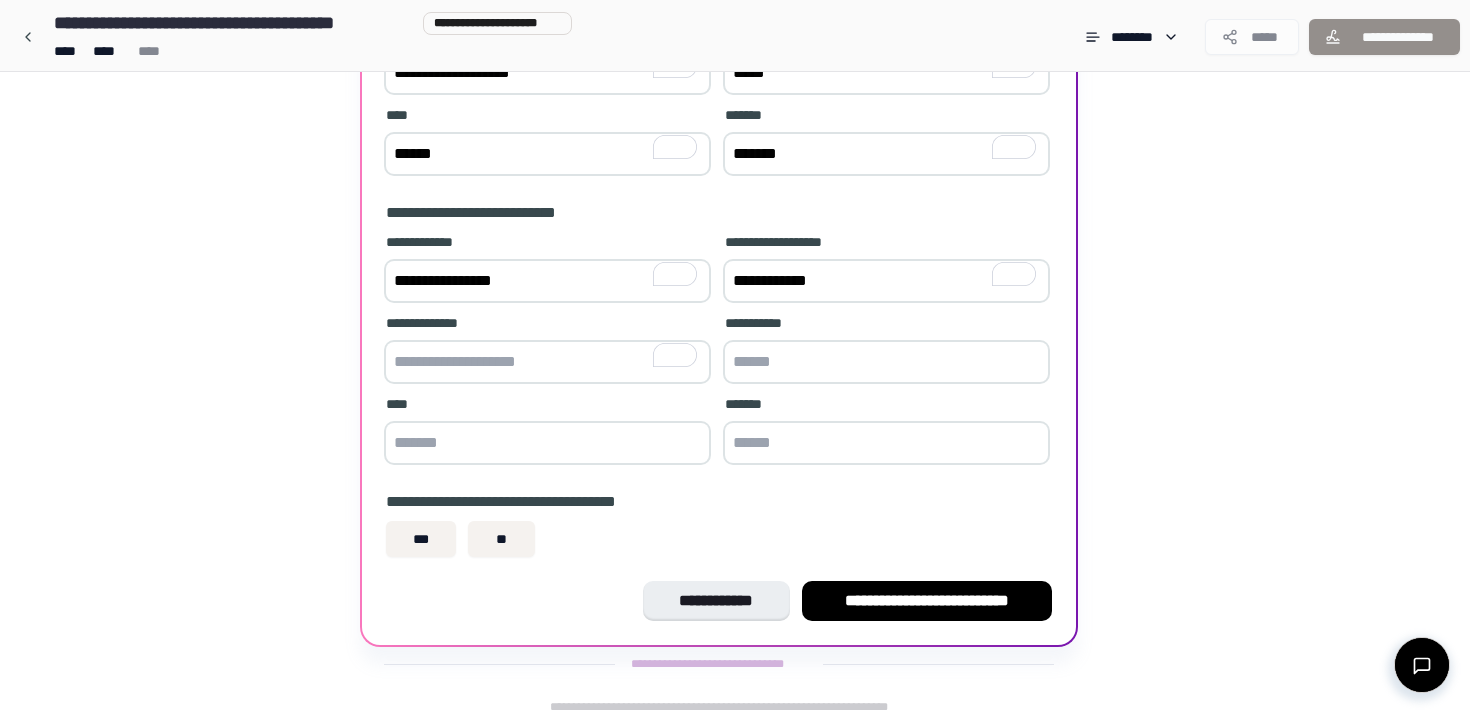 type on "*" 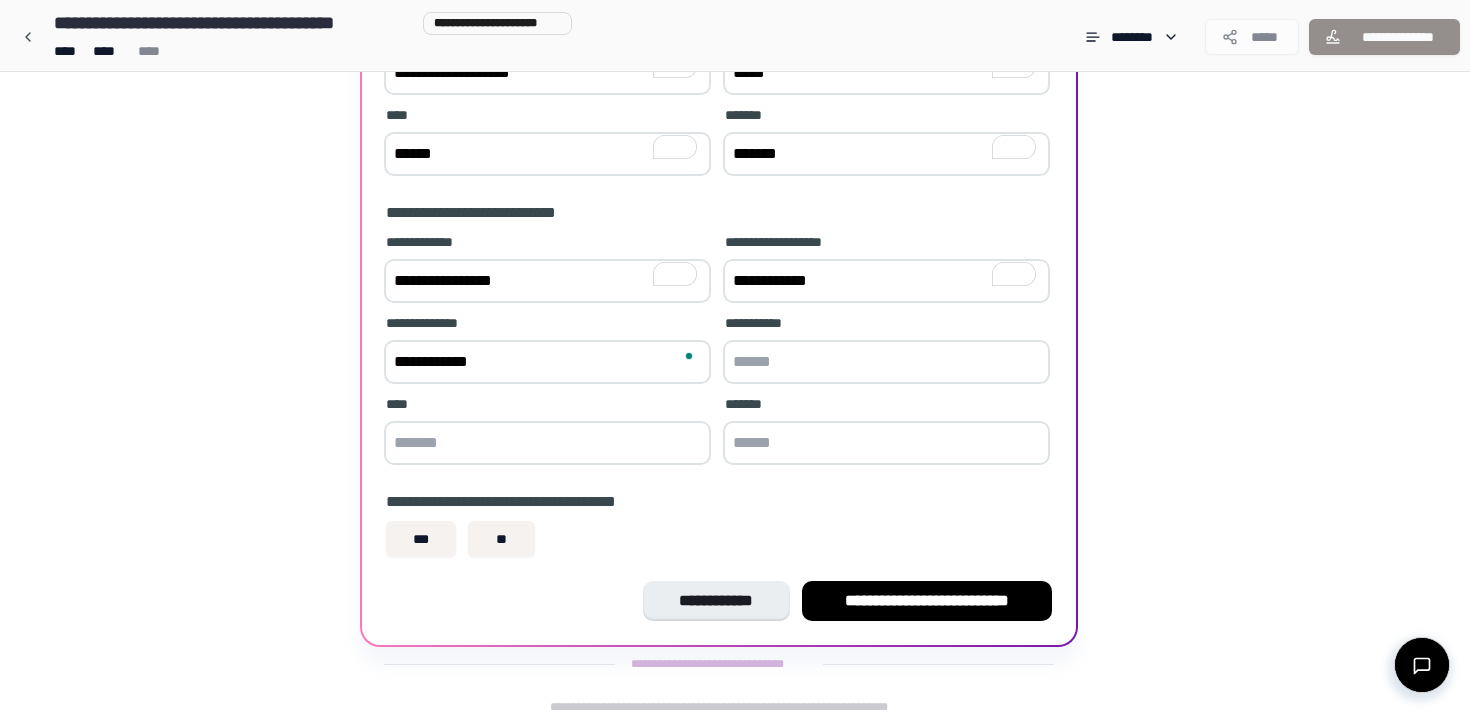 type on "**********" 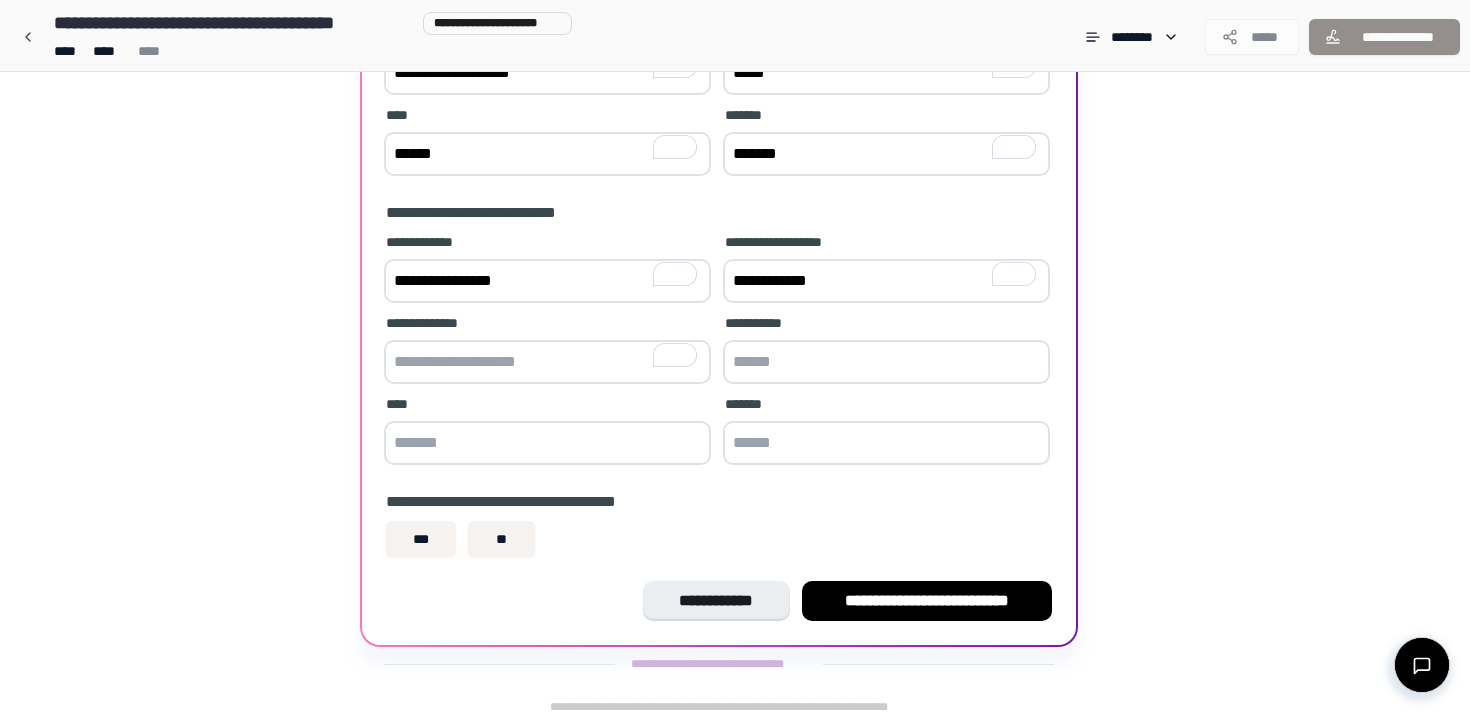 paste on "**********" 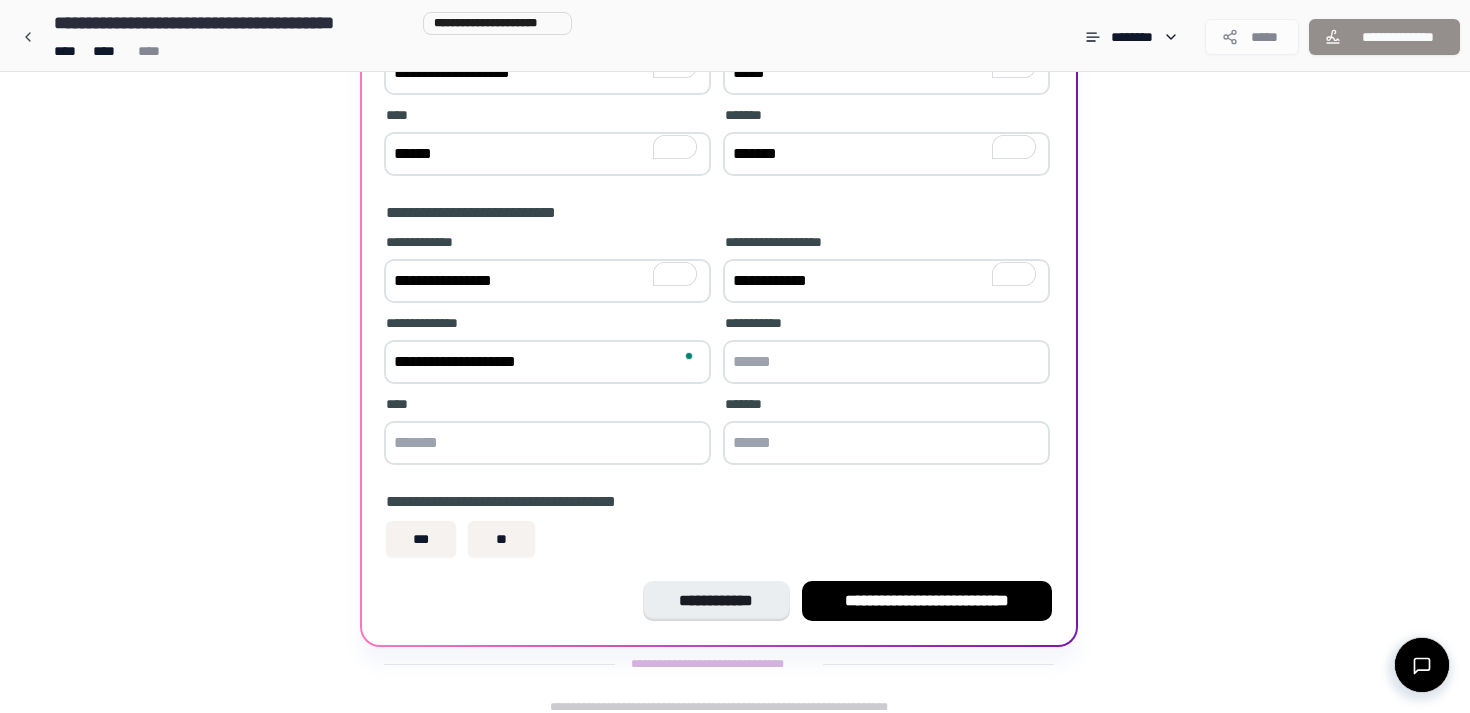 type on "**********" 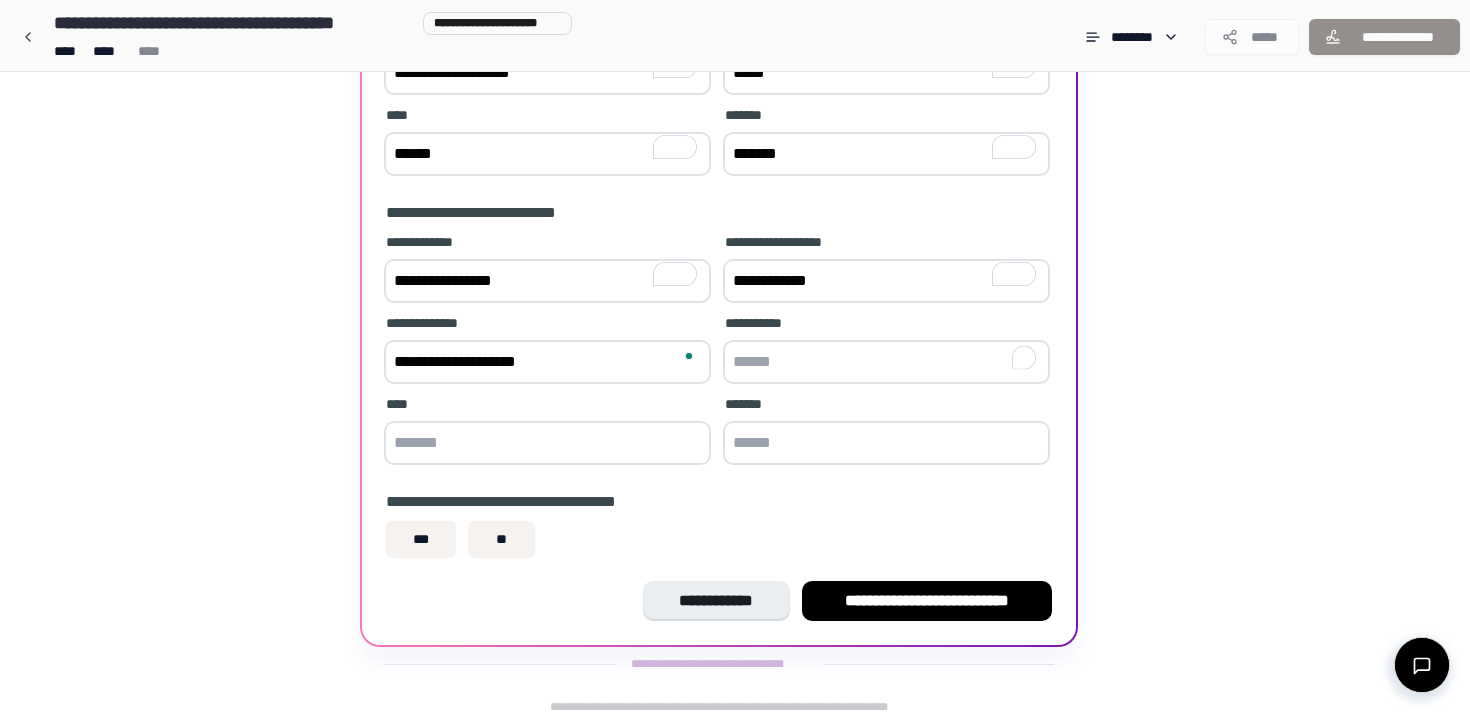 click at bounding box center (886, 362) 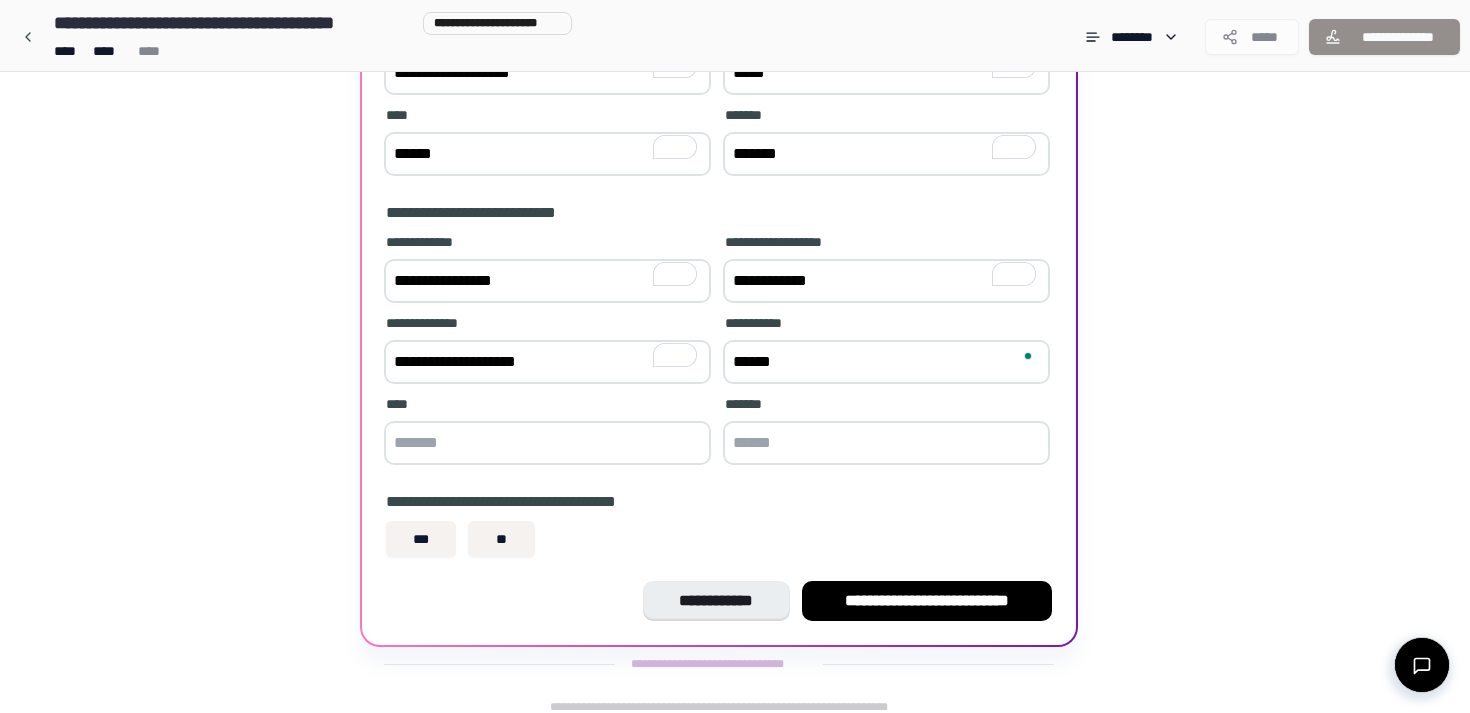type on "******" 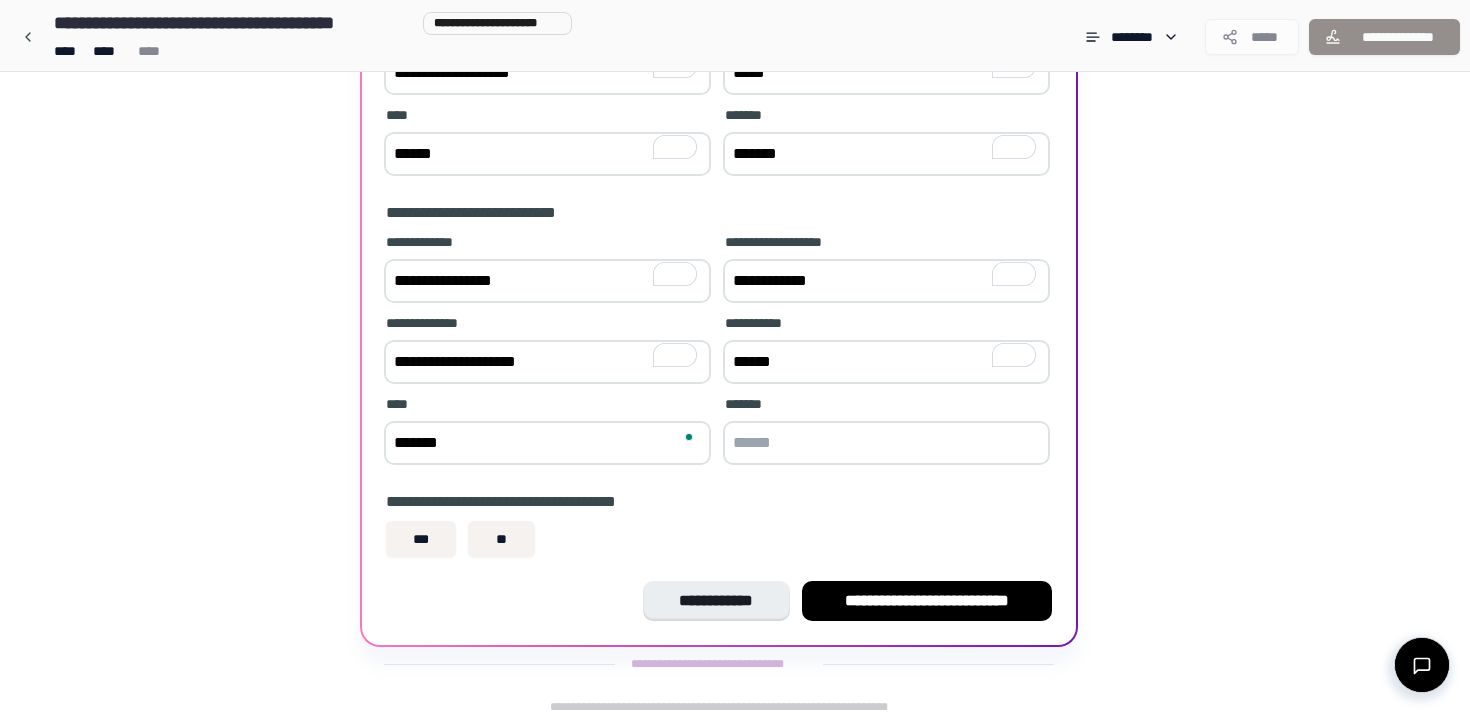 type on "*******" 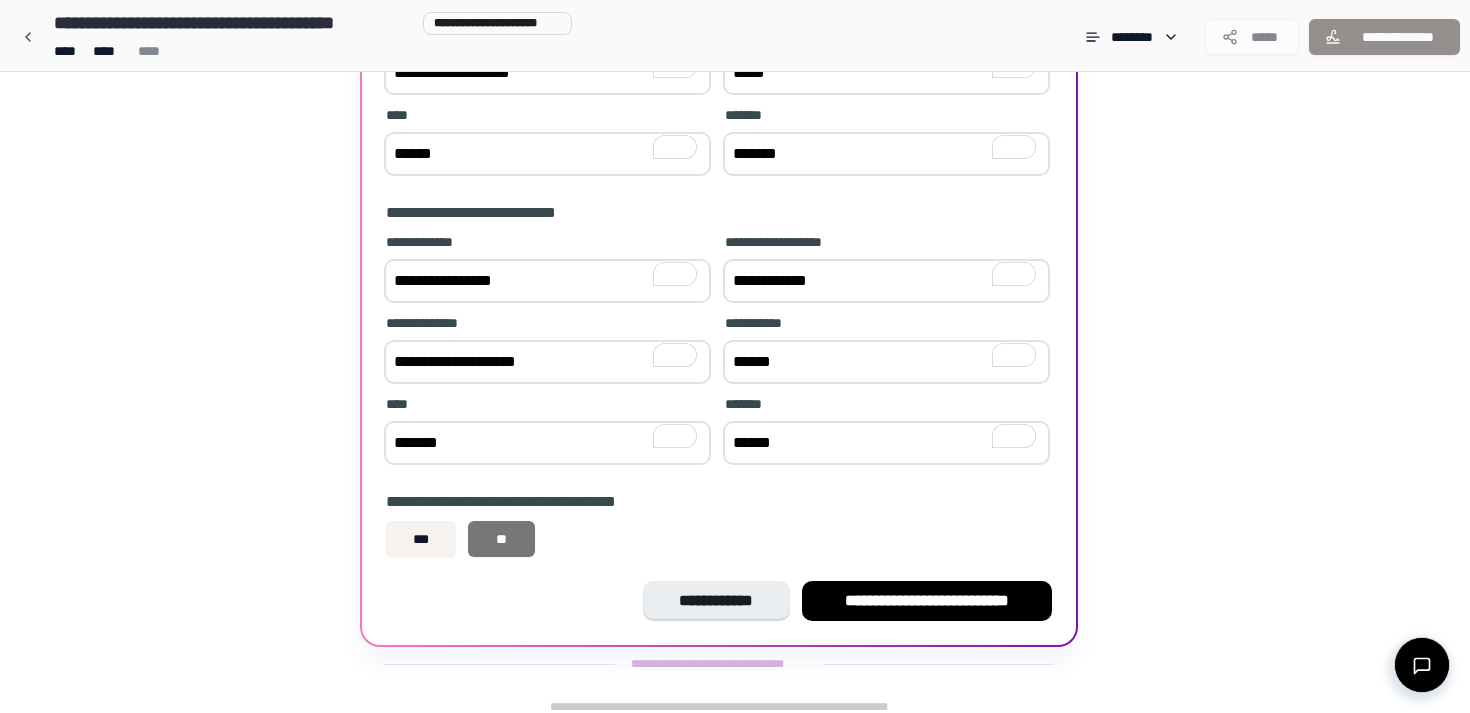 type on "******" 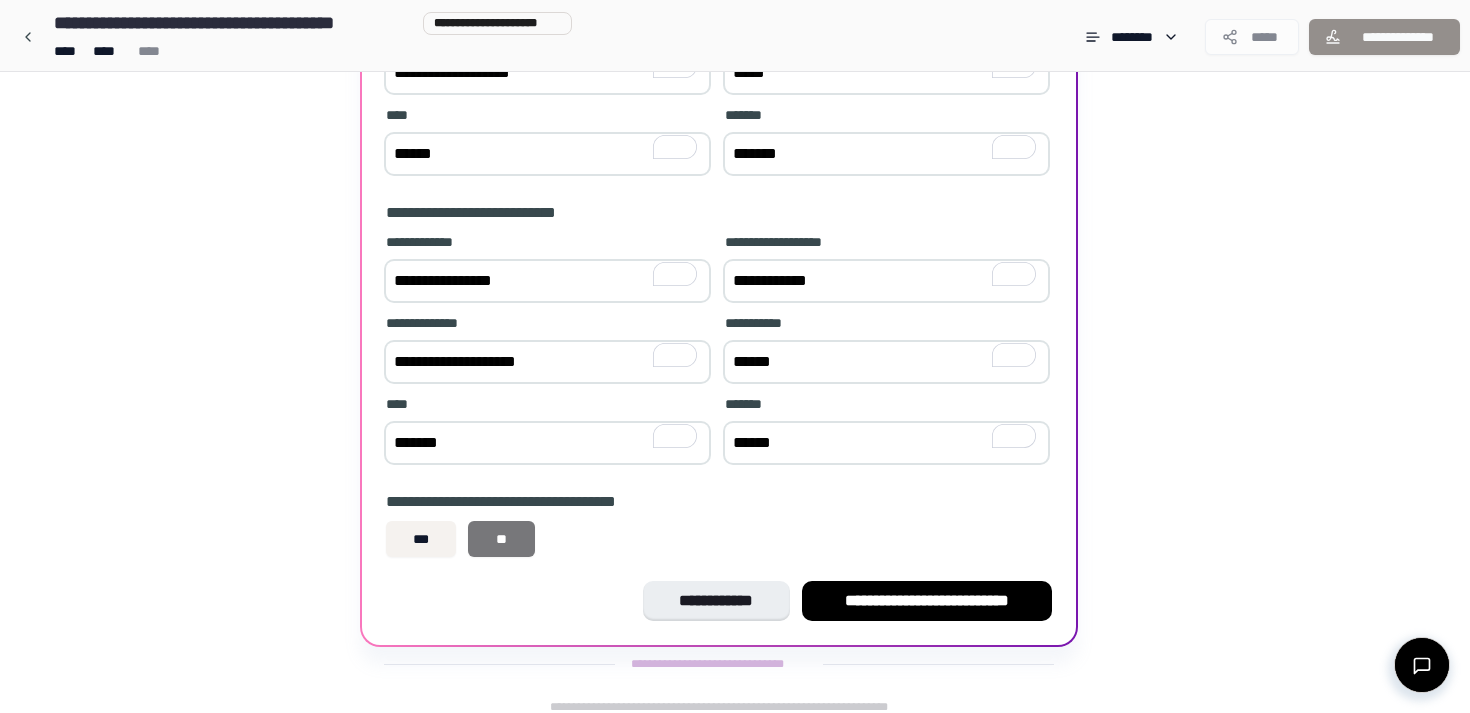 click on "**" at bounding box center [501, 539] 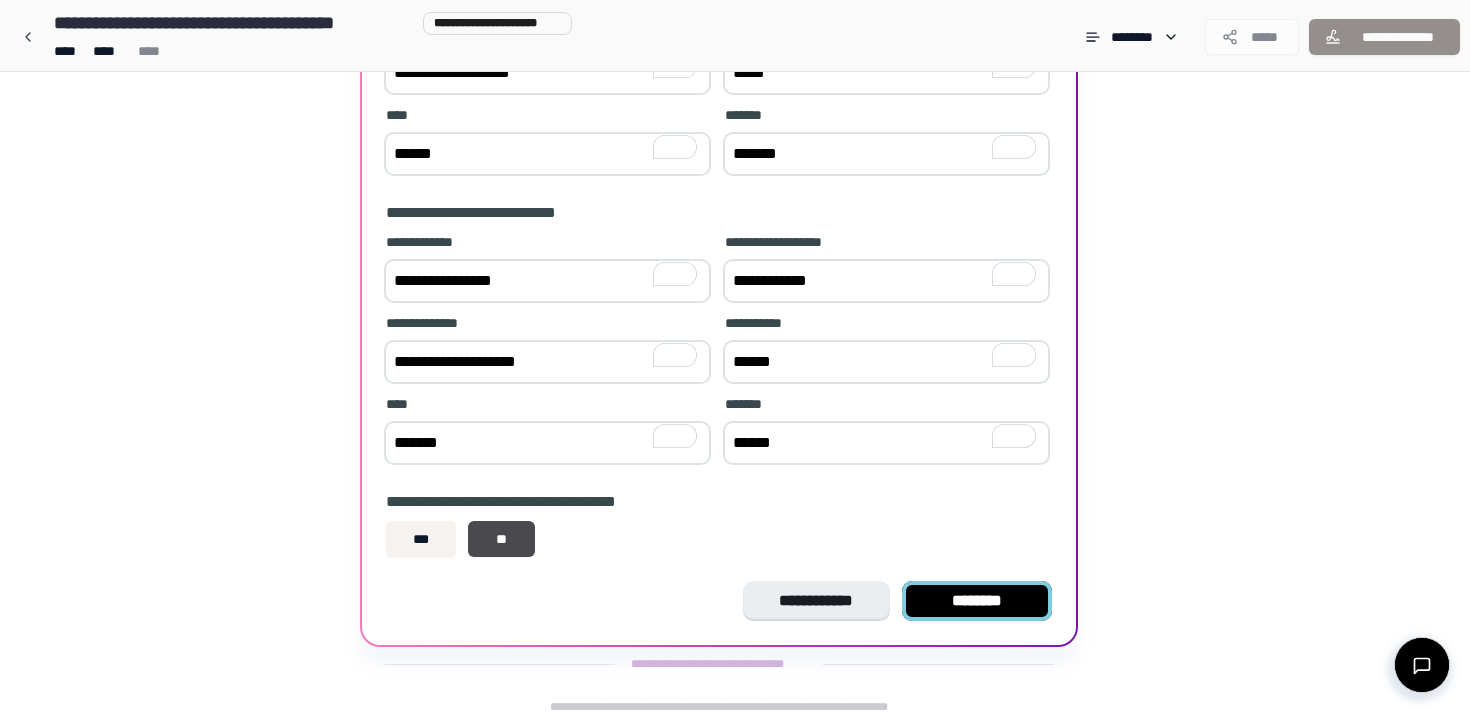 click on "********" at bounding box center (977, 601) 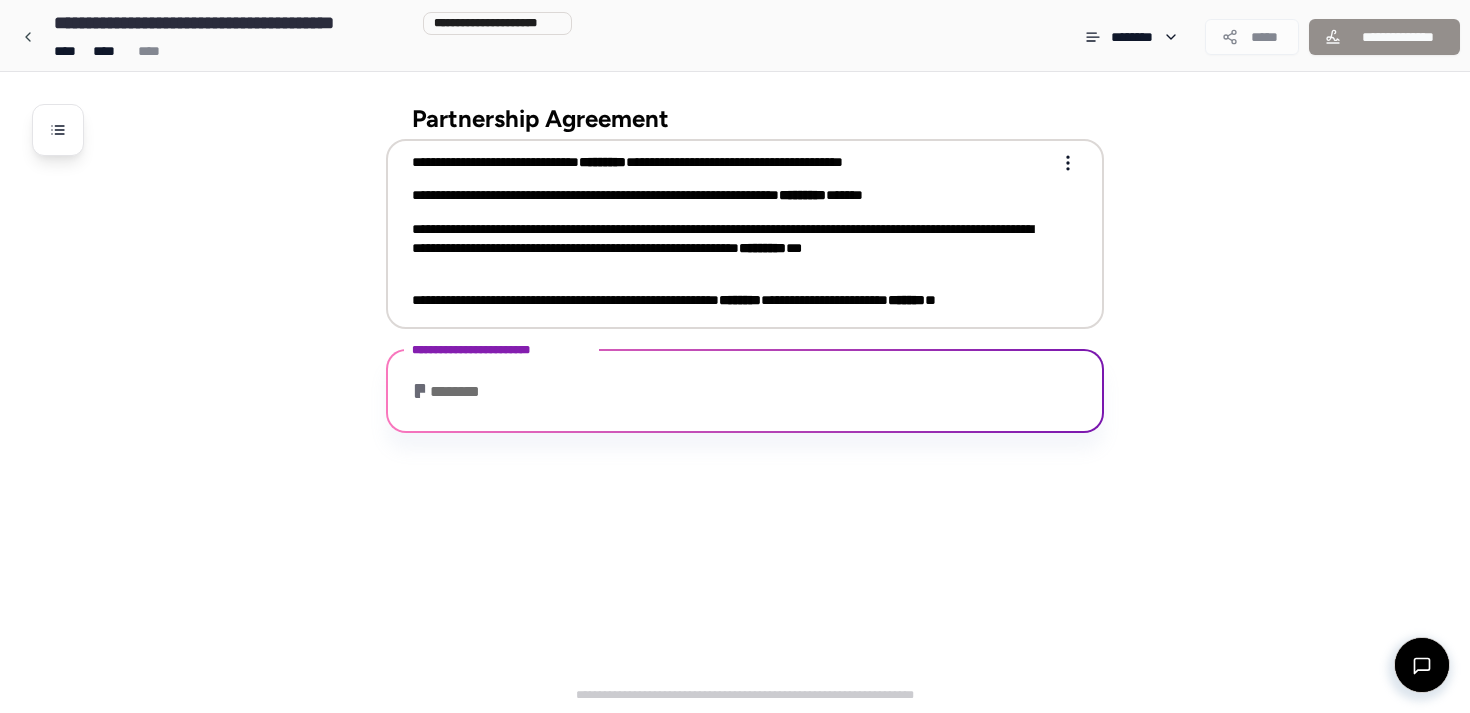 scroll, scrollTop: 259, scrollLeft: 0, axis: vertical 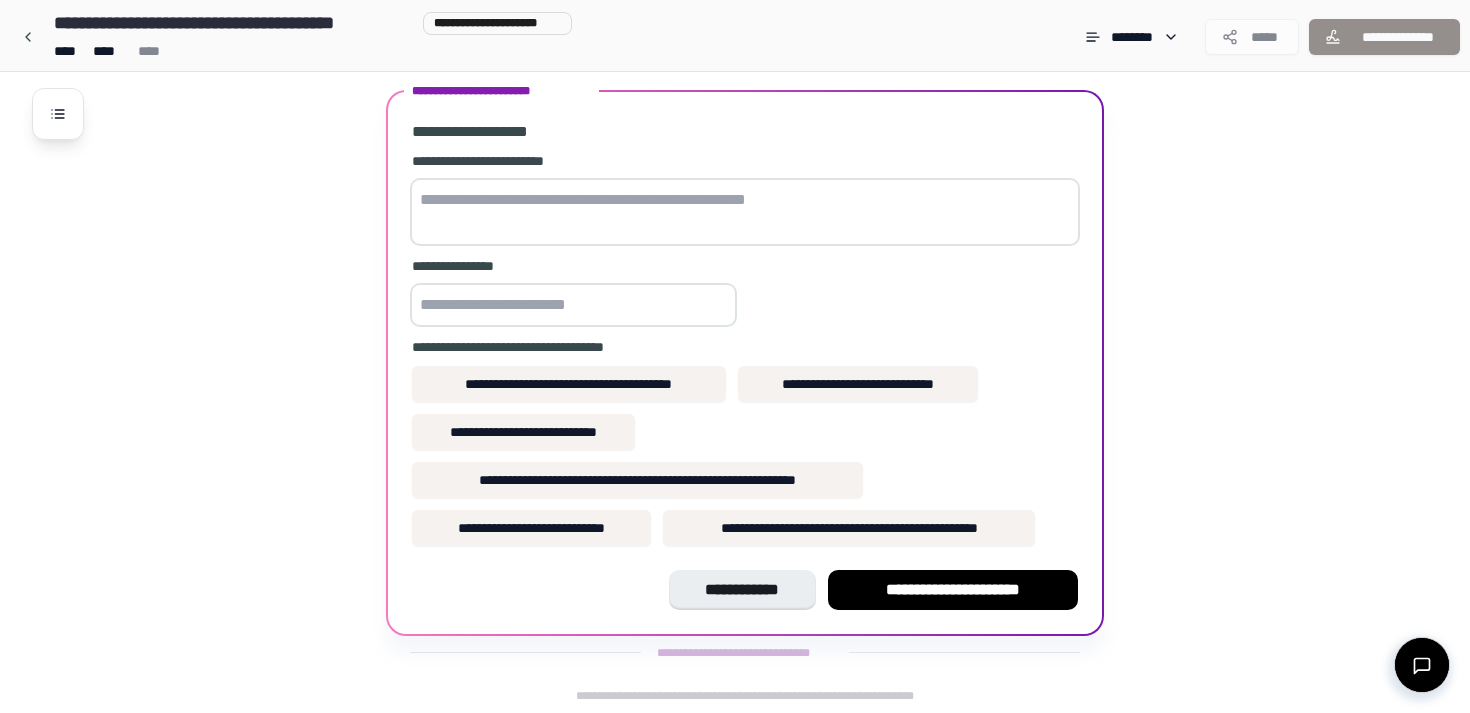 click at bounding box center [745, 212] 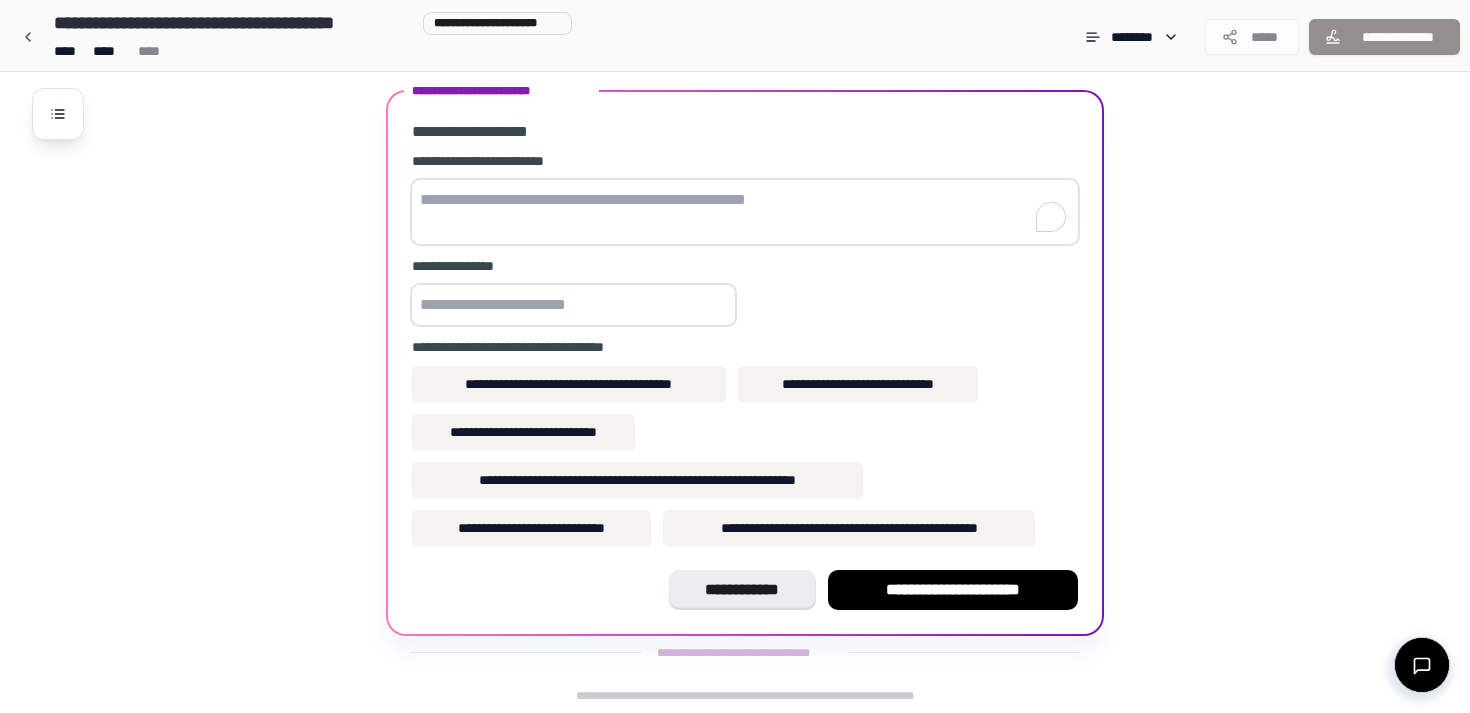 paste on "**********" 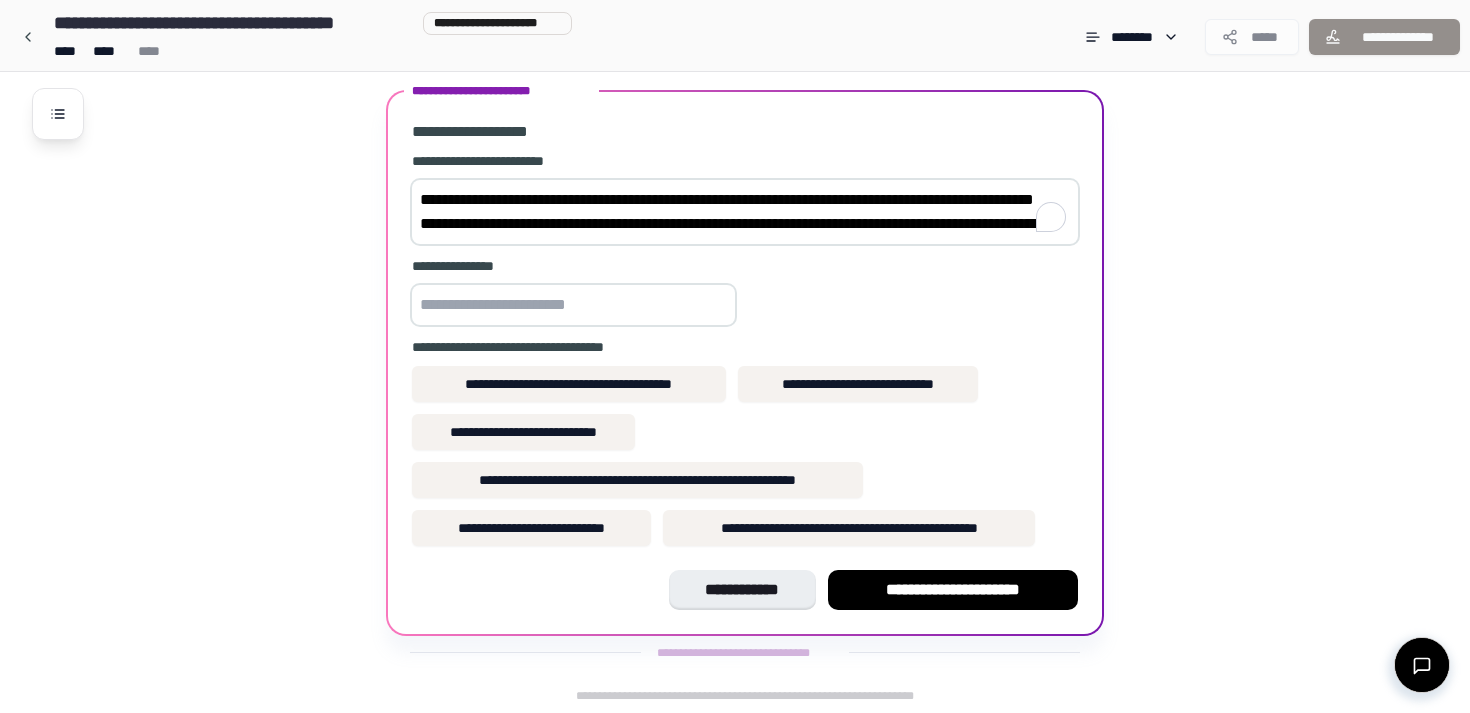 scroll, scrollTop: 331, scrollLeft: 0, axis: vertical 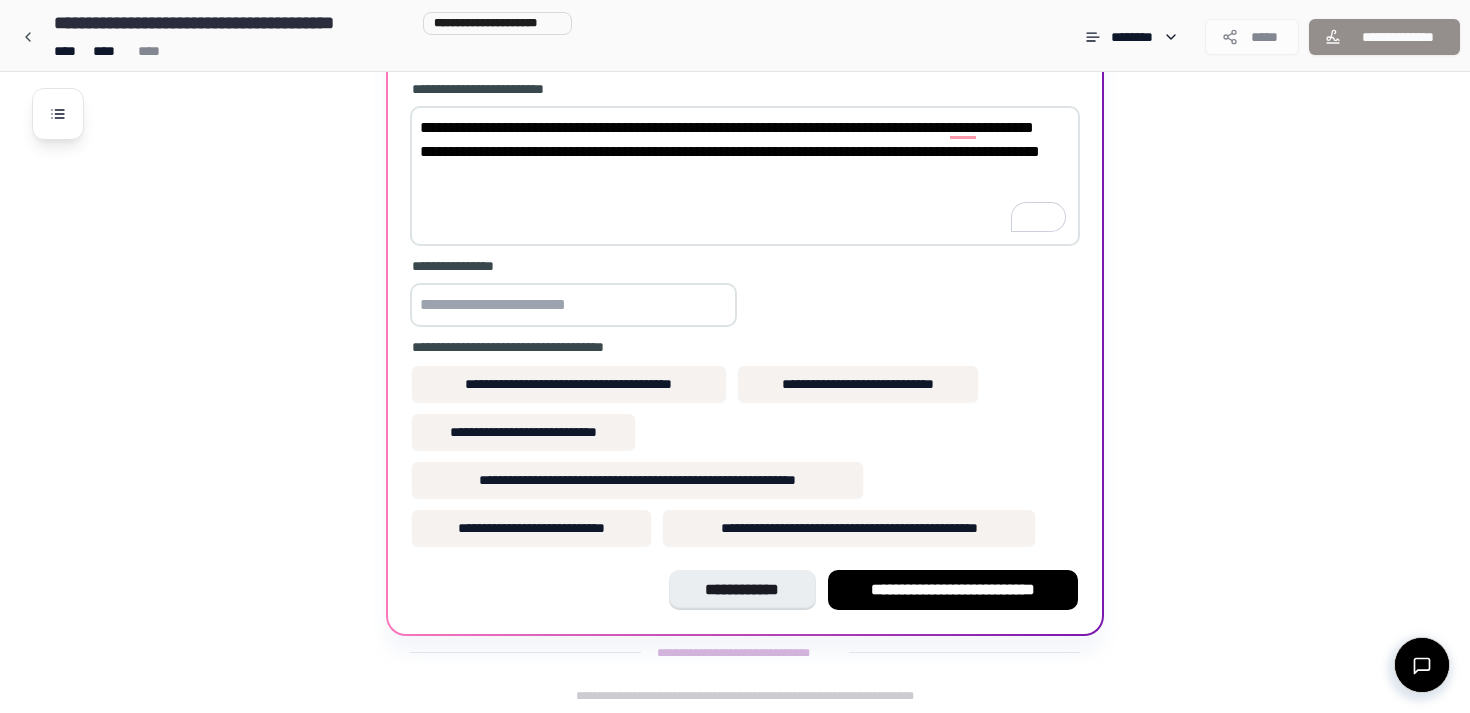 type on "**********" 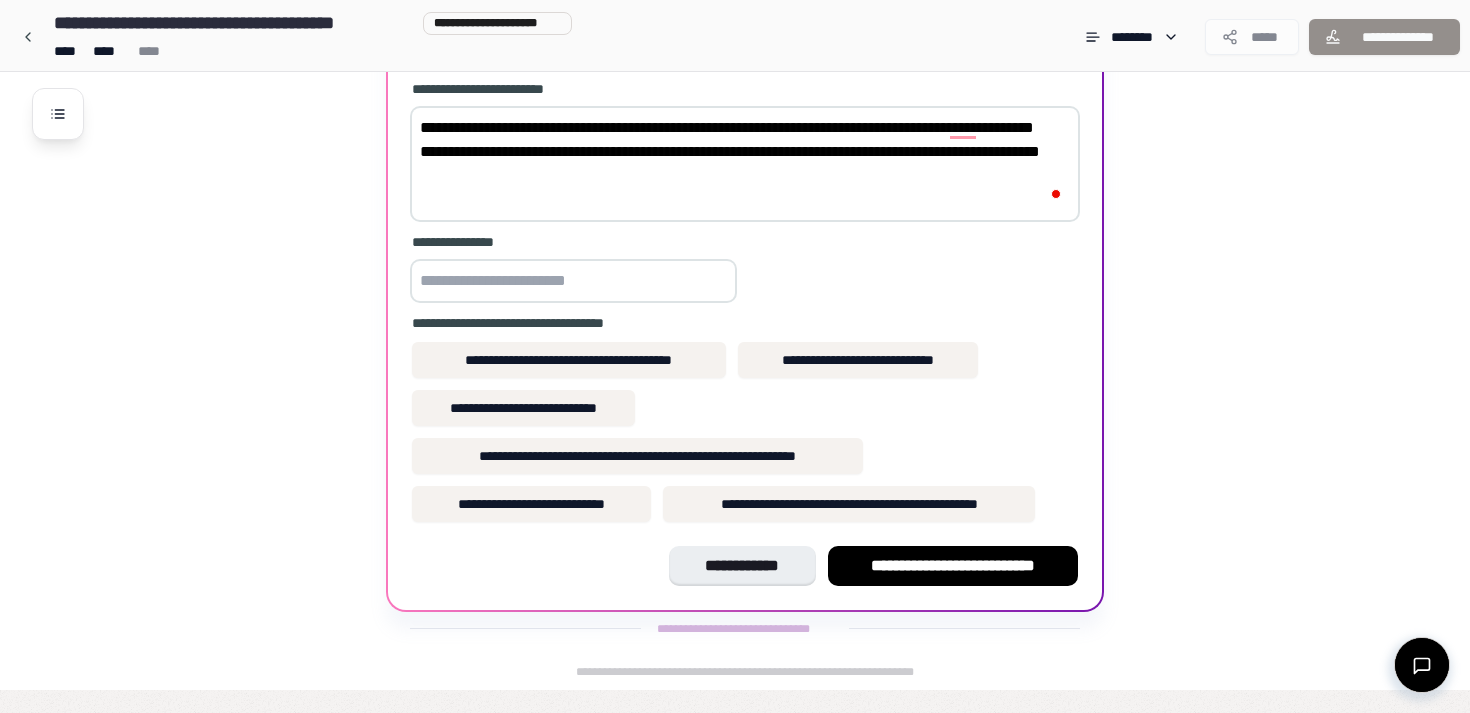 scroll, scrollTop: 307, scrollLeft: 0, axis: vertical 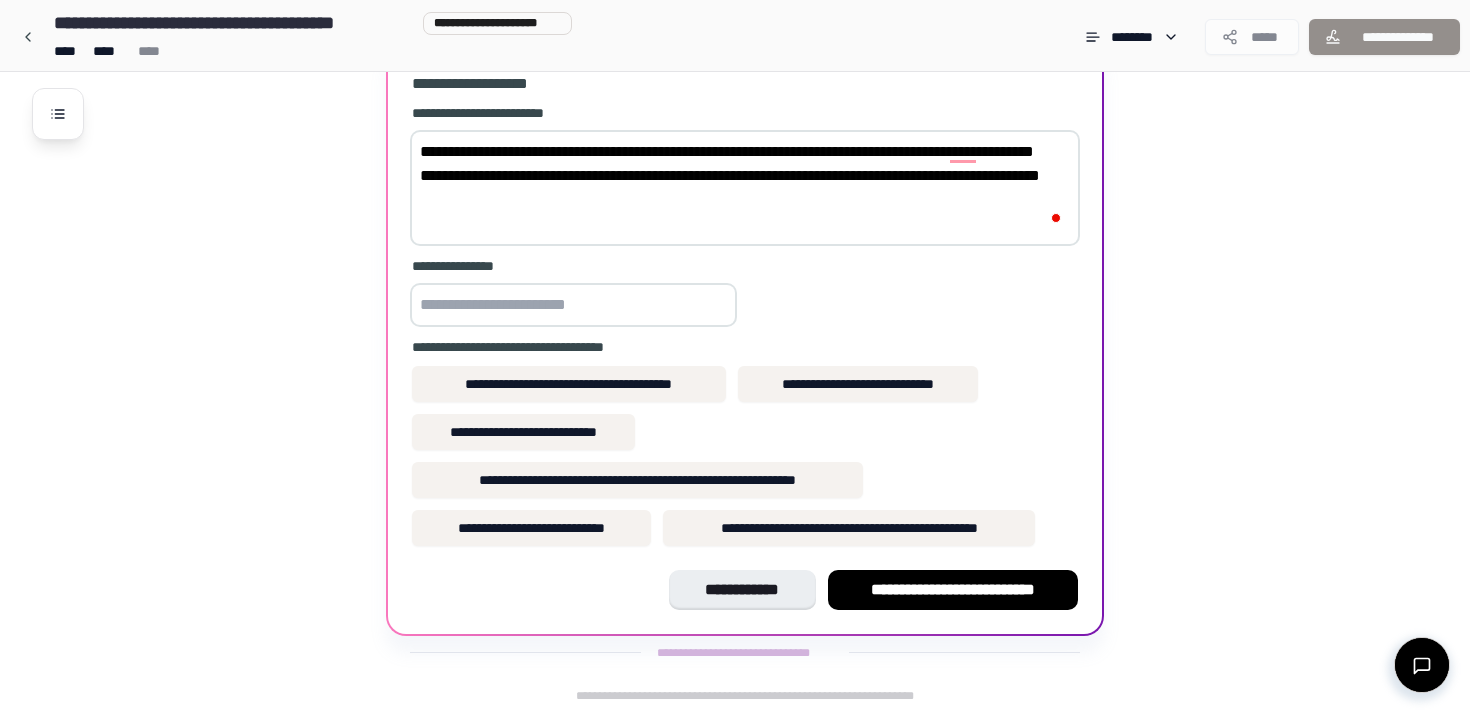 click at bounding box center (573, 305) 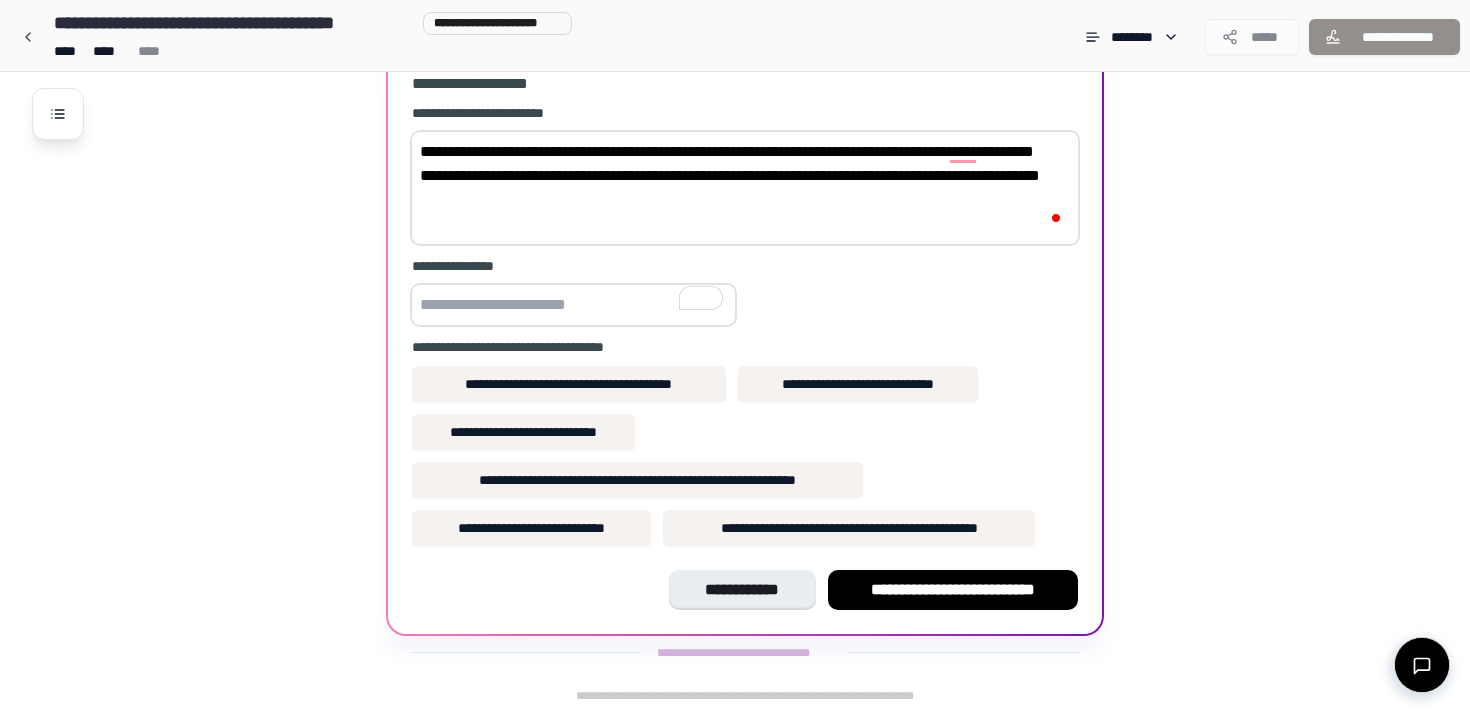 type on "*" 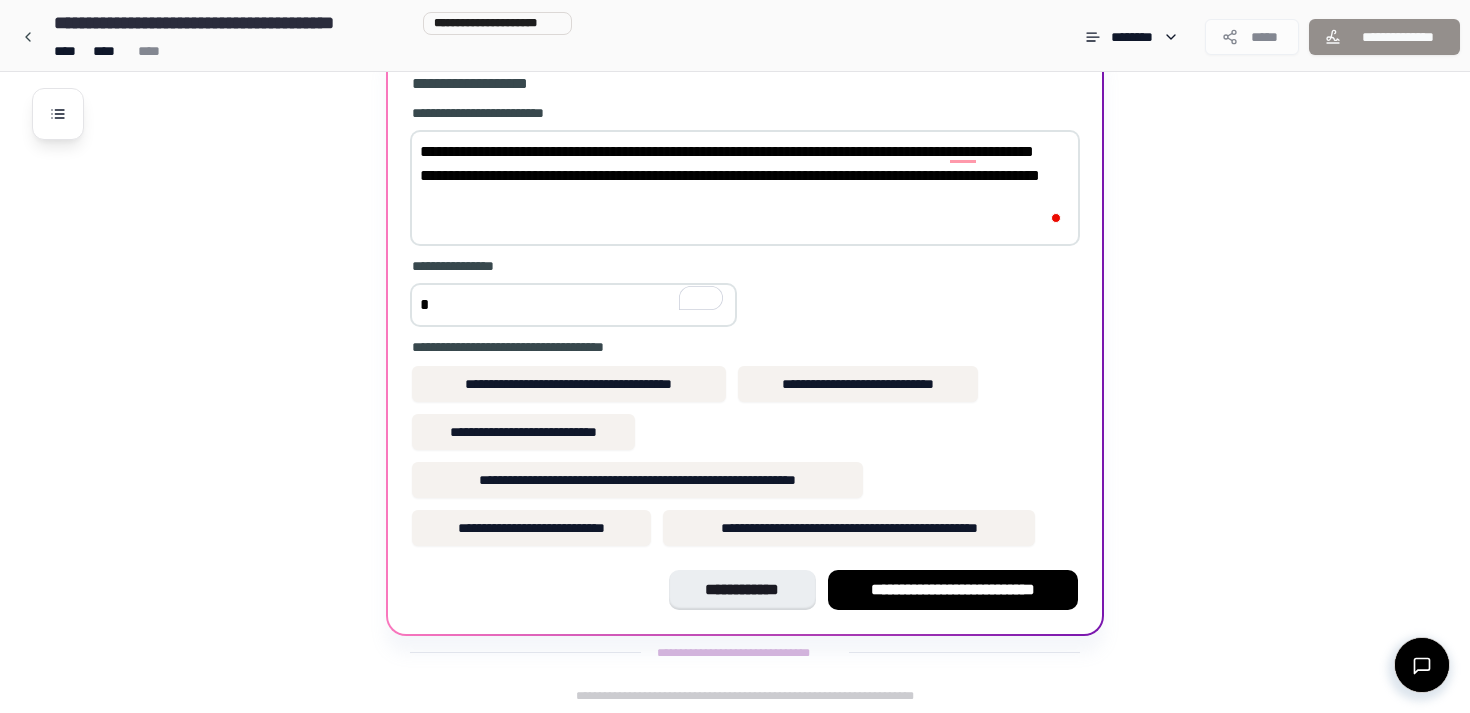 type 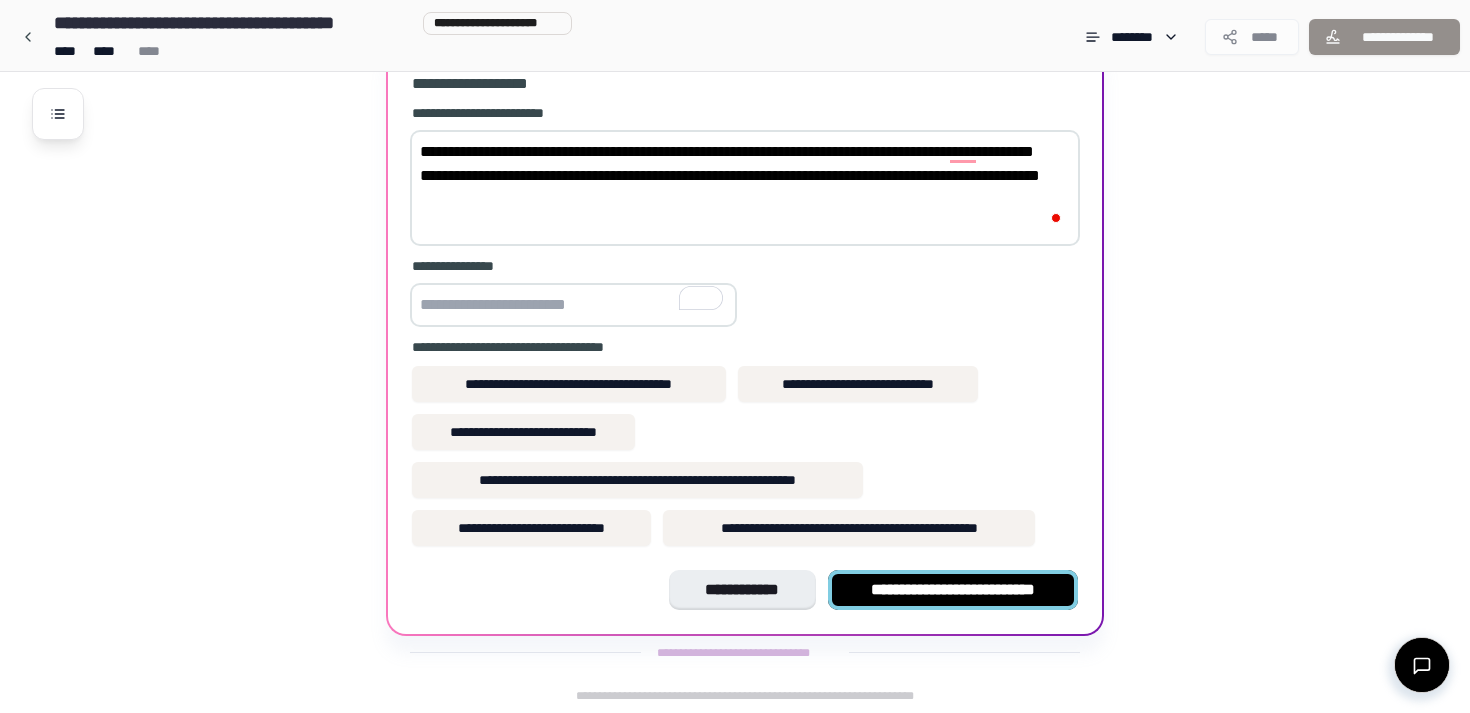 click on "**********" at bounding box center (953, 590) 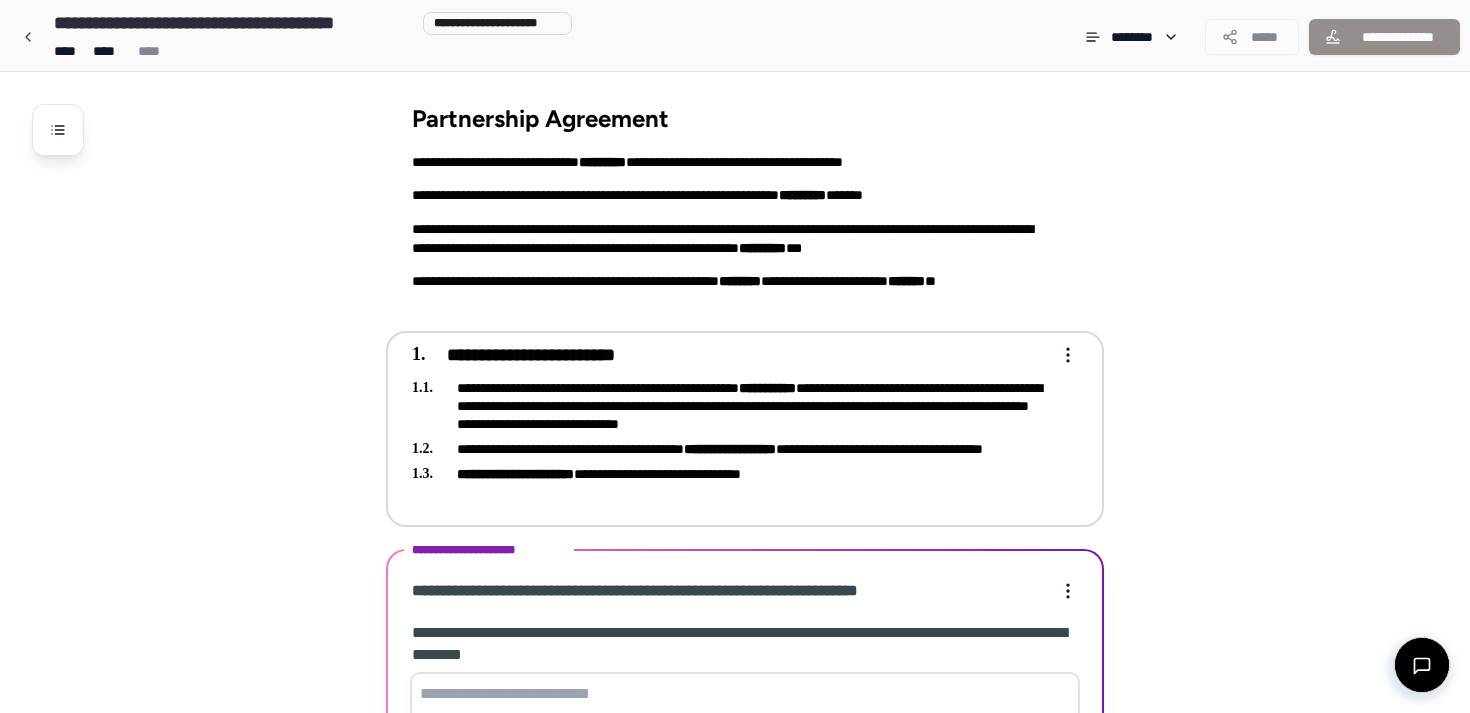 scroll, scrollTop: 337, scrollLeft: 0, axis: vertical 